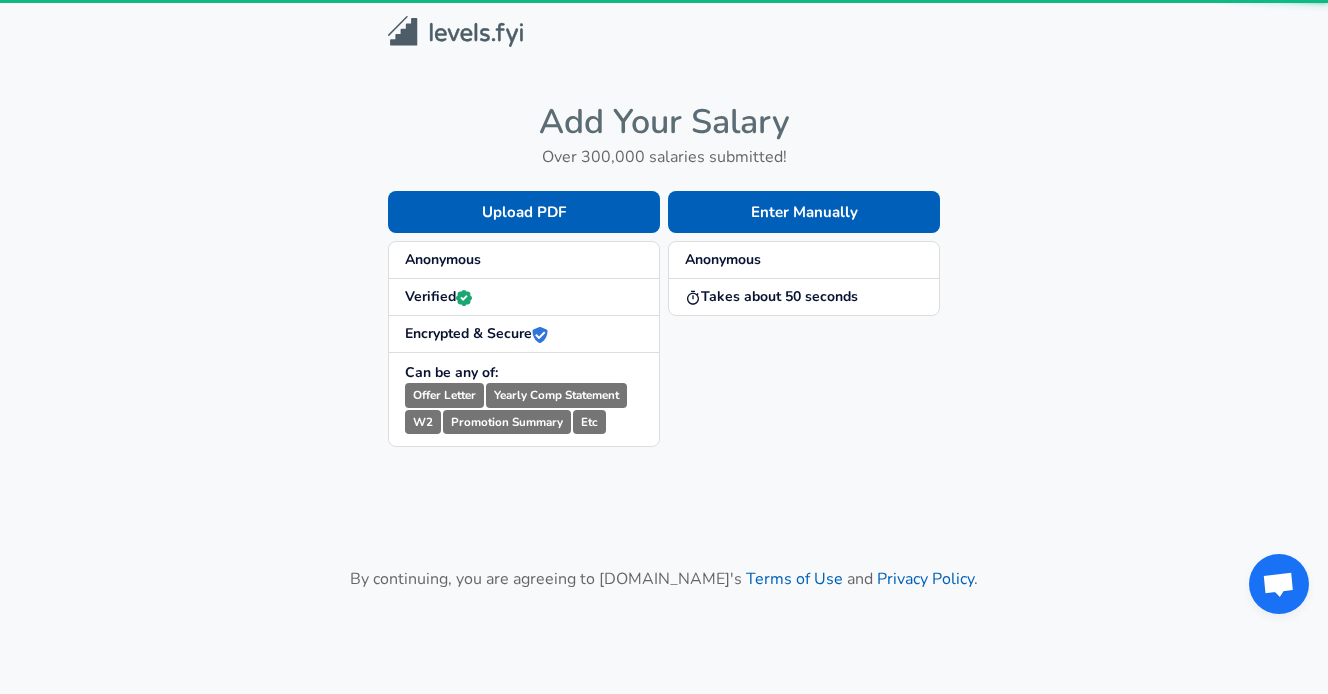 scroll, scrollTop: 0, scrollLeft: 0, axis: both 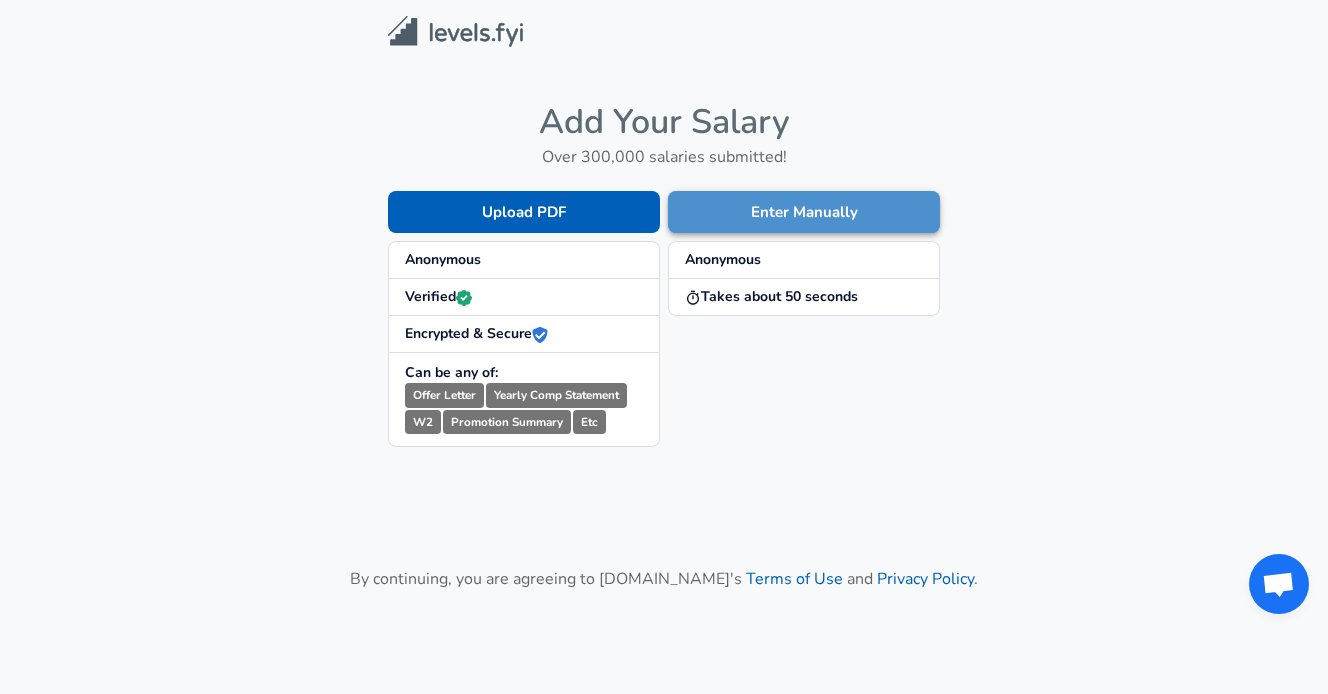 click on "Enter Manually" at bounding box center (804, 212) 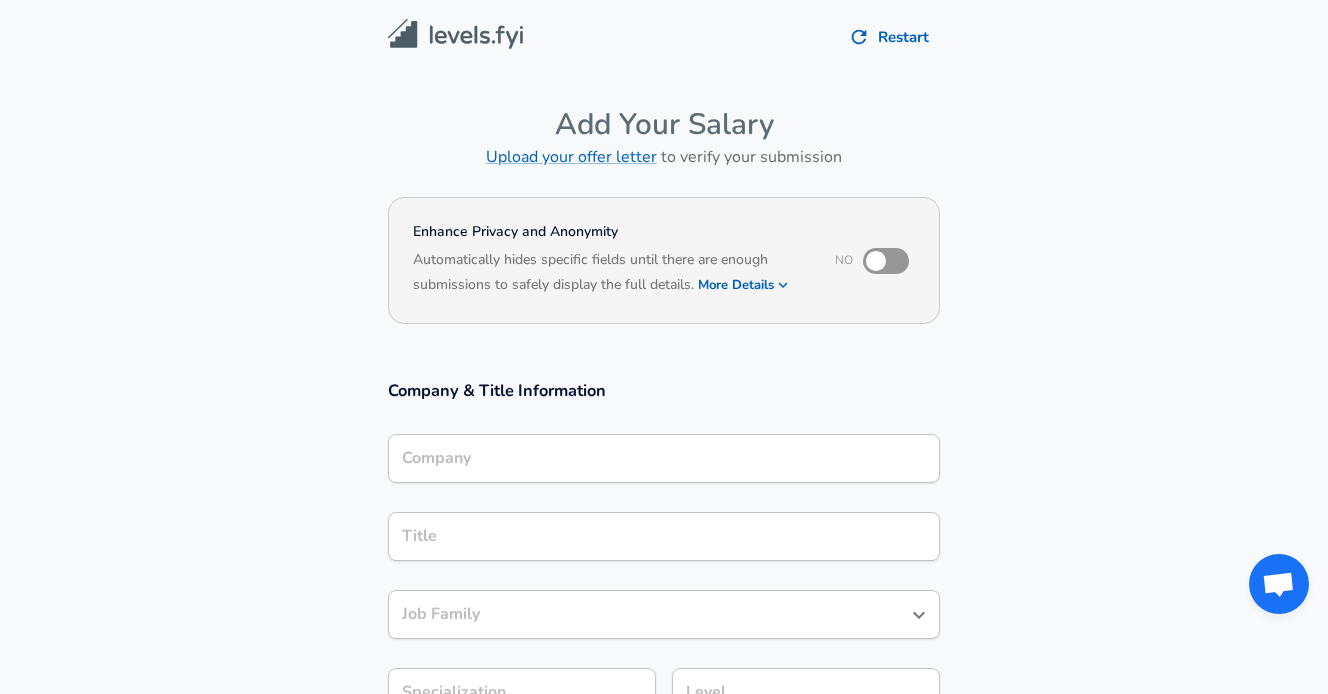 click on "Company" at bounding box center (664, 458) 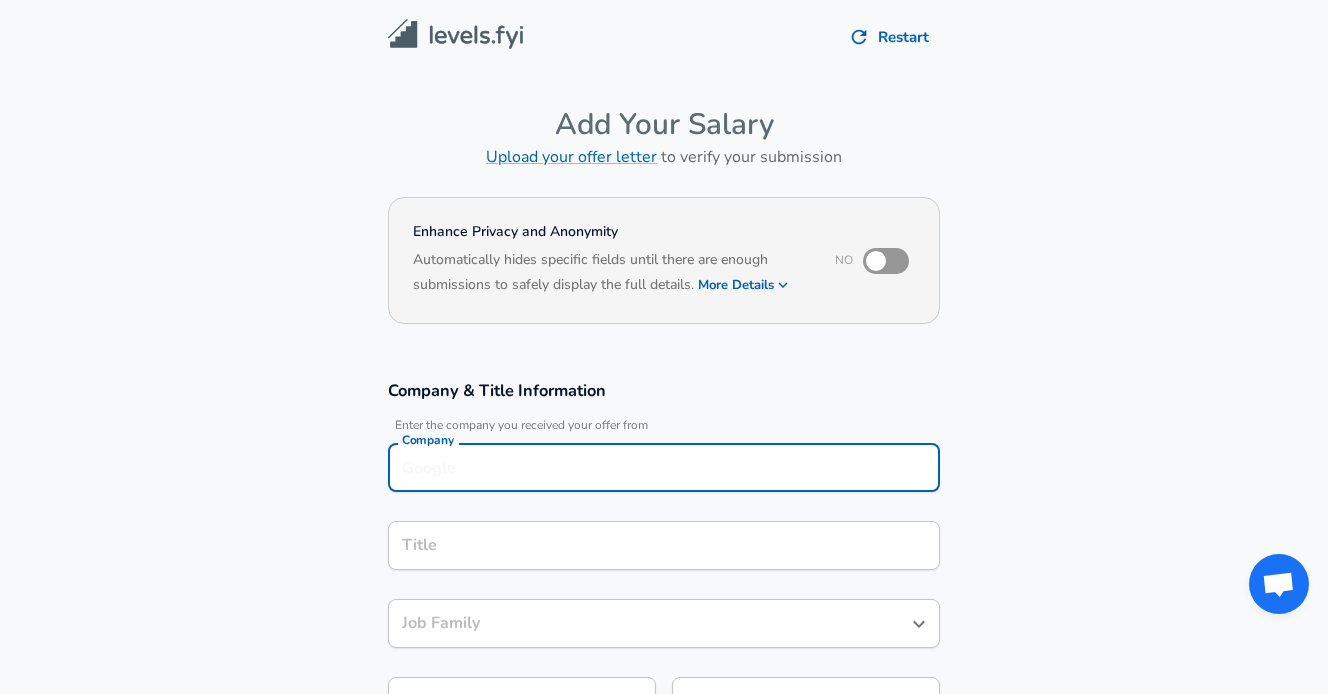 scroll, scrollTop: 20, scrollLeft: 0, axis: vertical 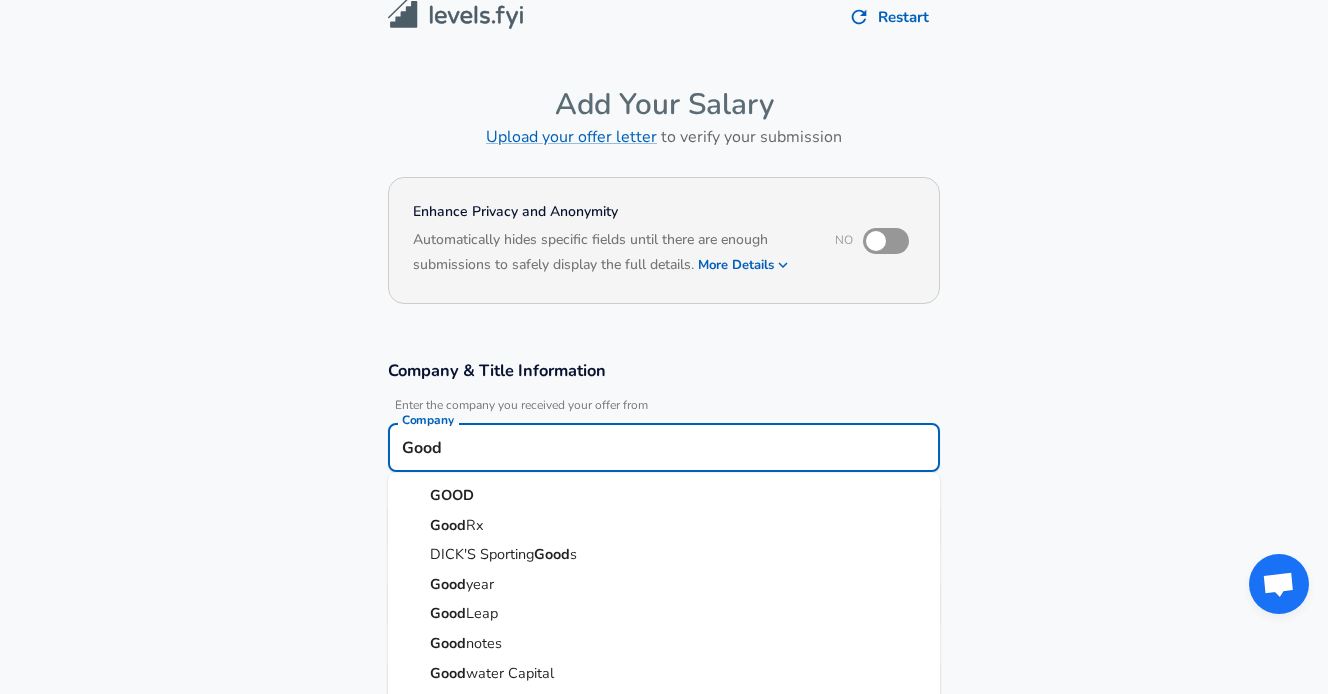 click on "Good Rx" at bounding box center (664, 525) 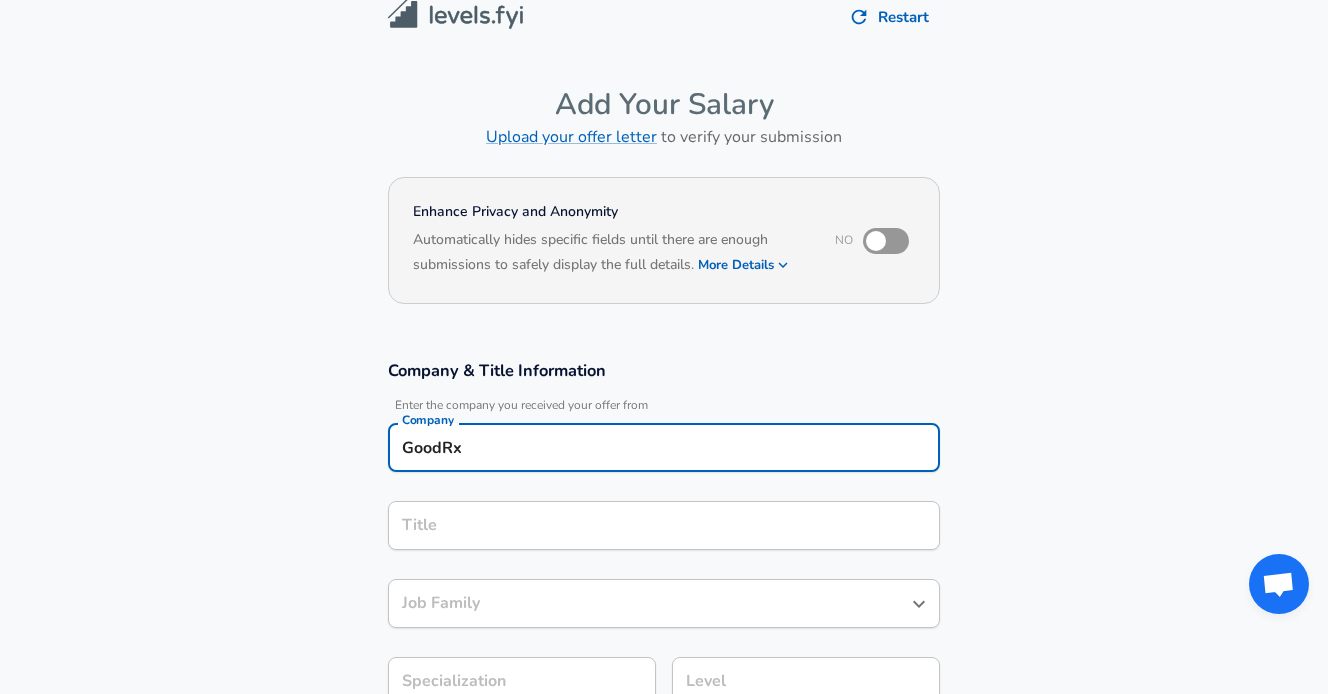 type on "GoodRx" 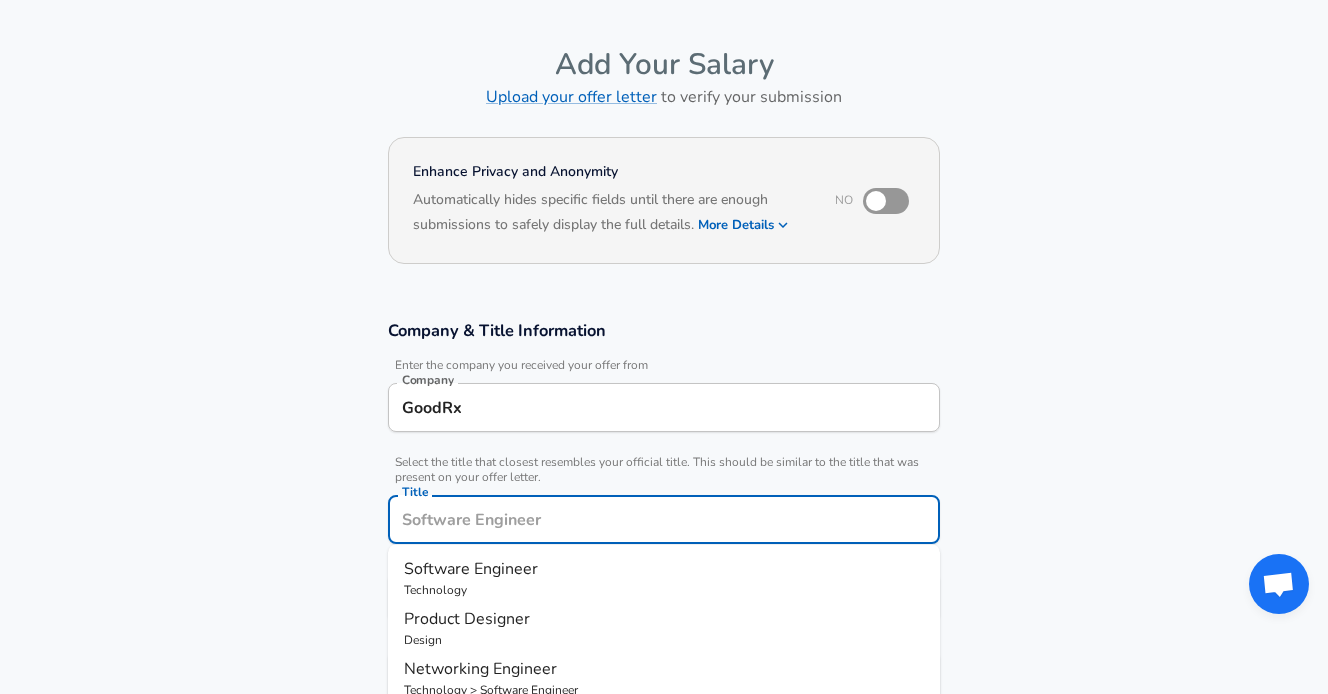 click on "Title" at bounding box center [664, 519] 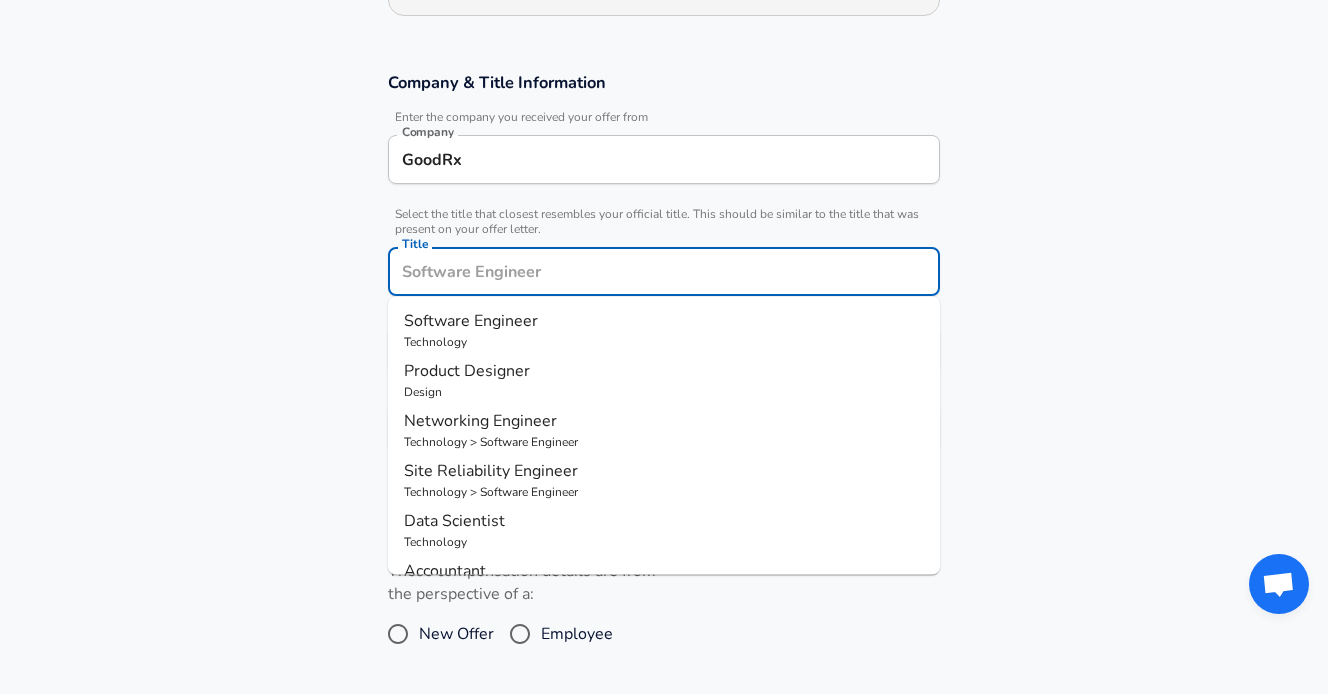 scroll, scrollTop: 315, scrollLeft: 0, axis: vertical 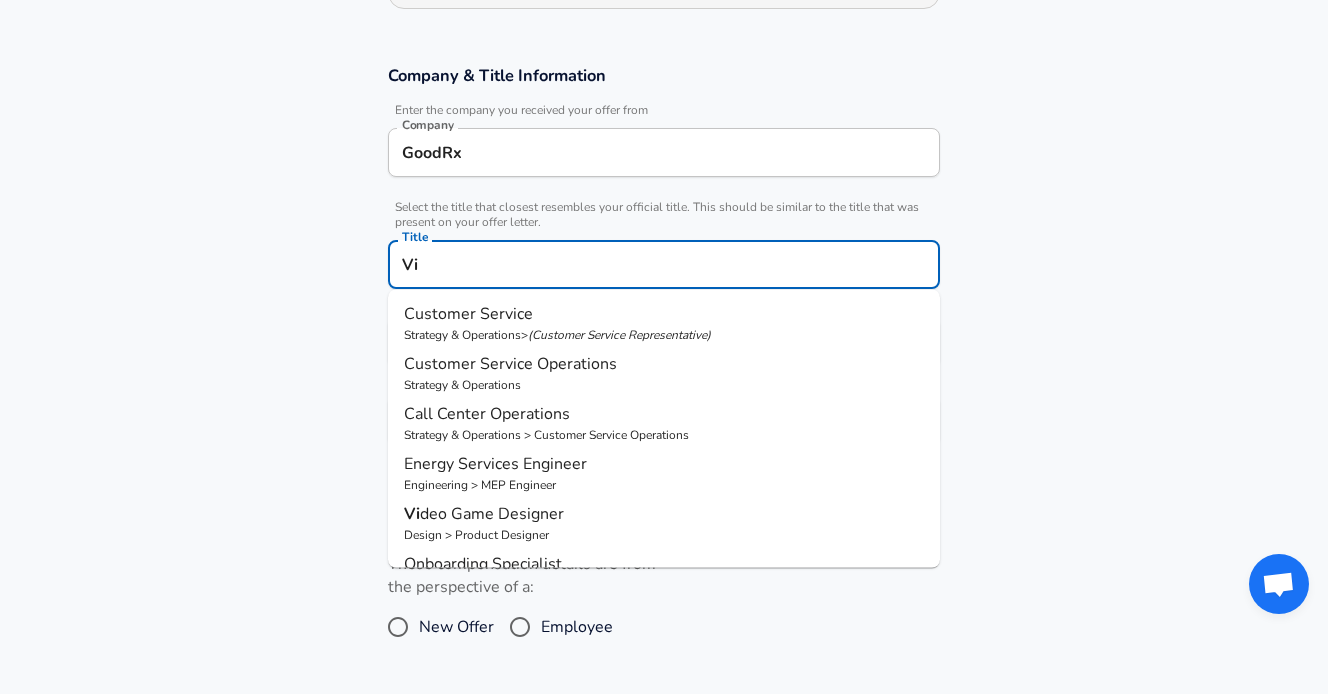 type on "V" 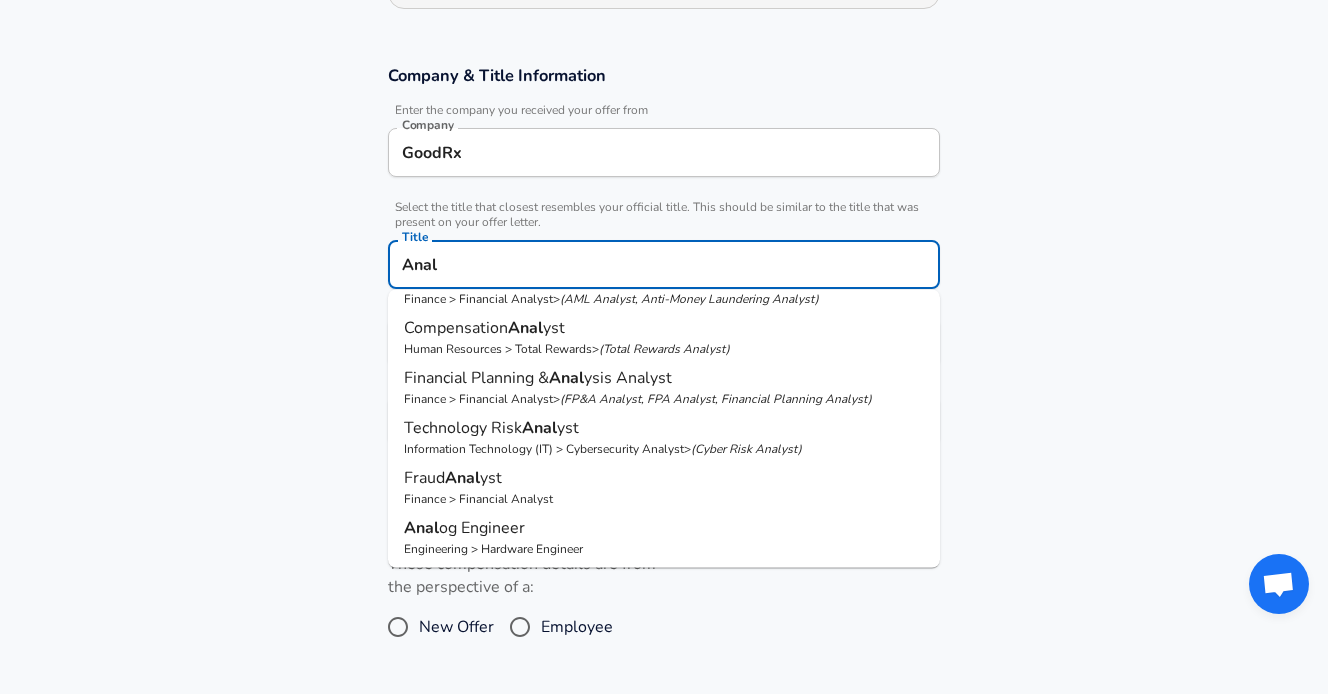 scroll, scrollTop: 455, scrollLeft: 0, axis: vertical 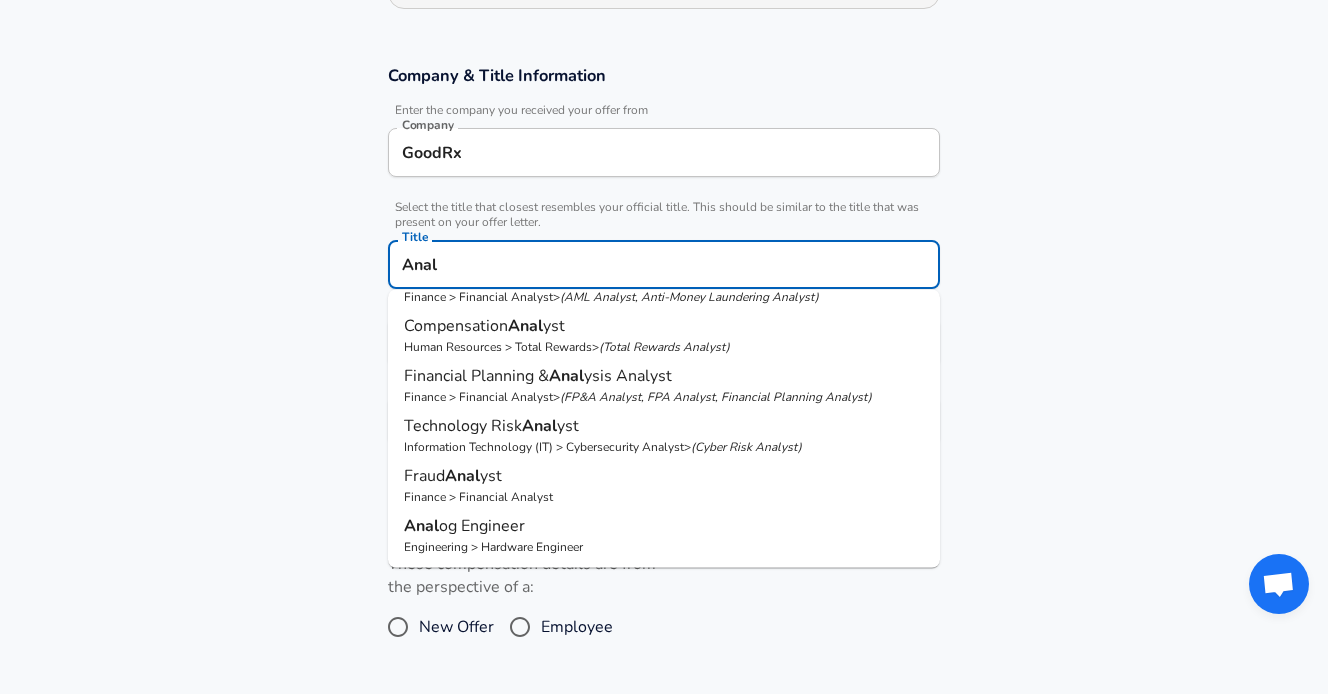 click on "Anal" at bounding box center [664, 264] 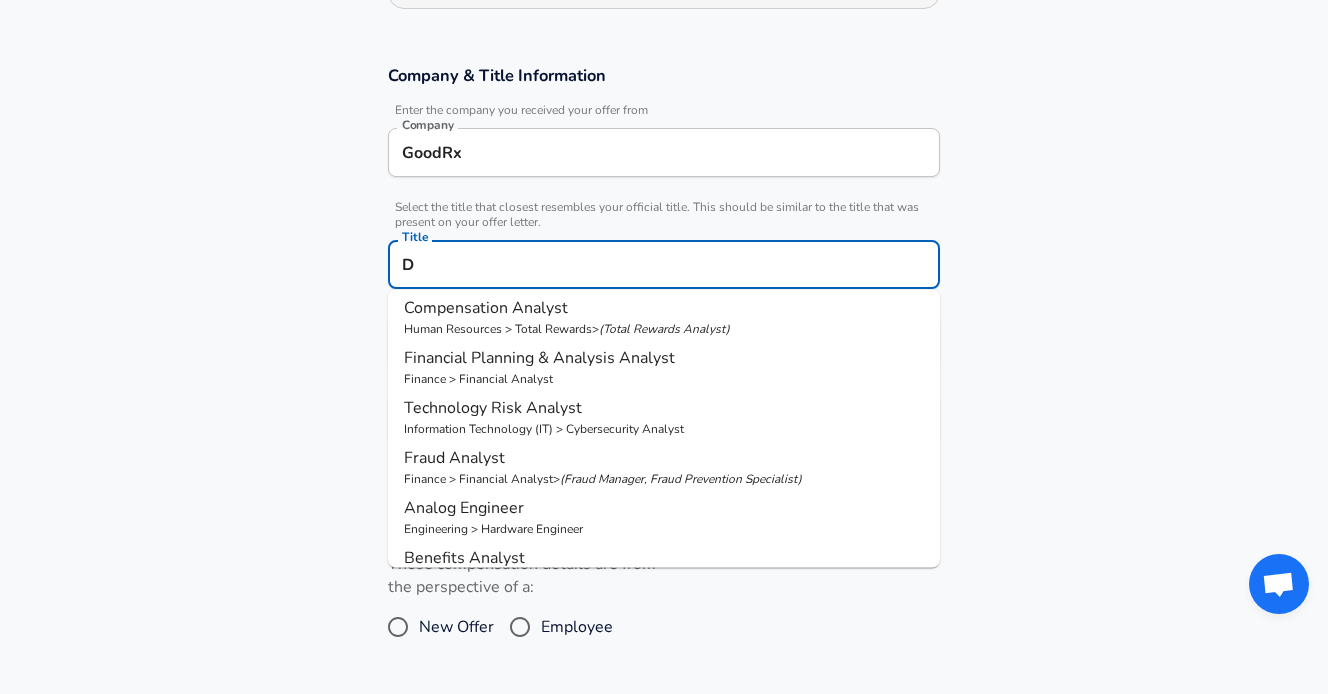 scroll, scrollTop: 0, scrollLeft: 0, axis: both 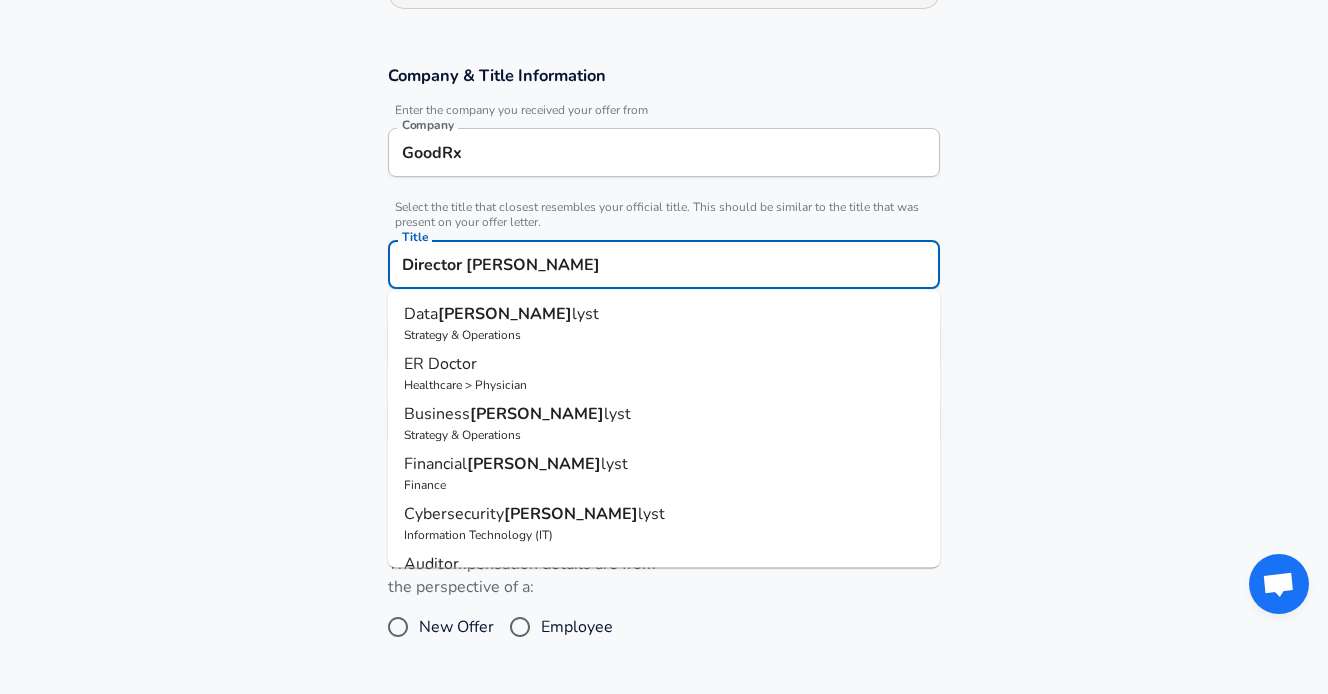 click on "Strategy & Operations" at bounding box center [664, 335] 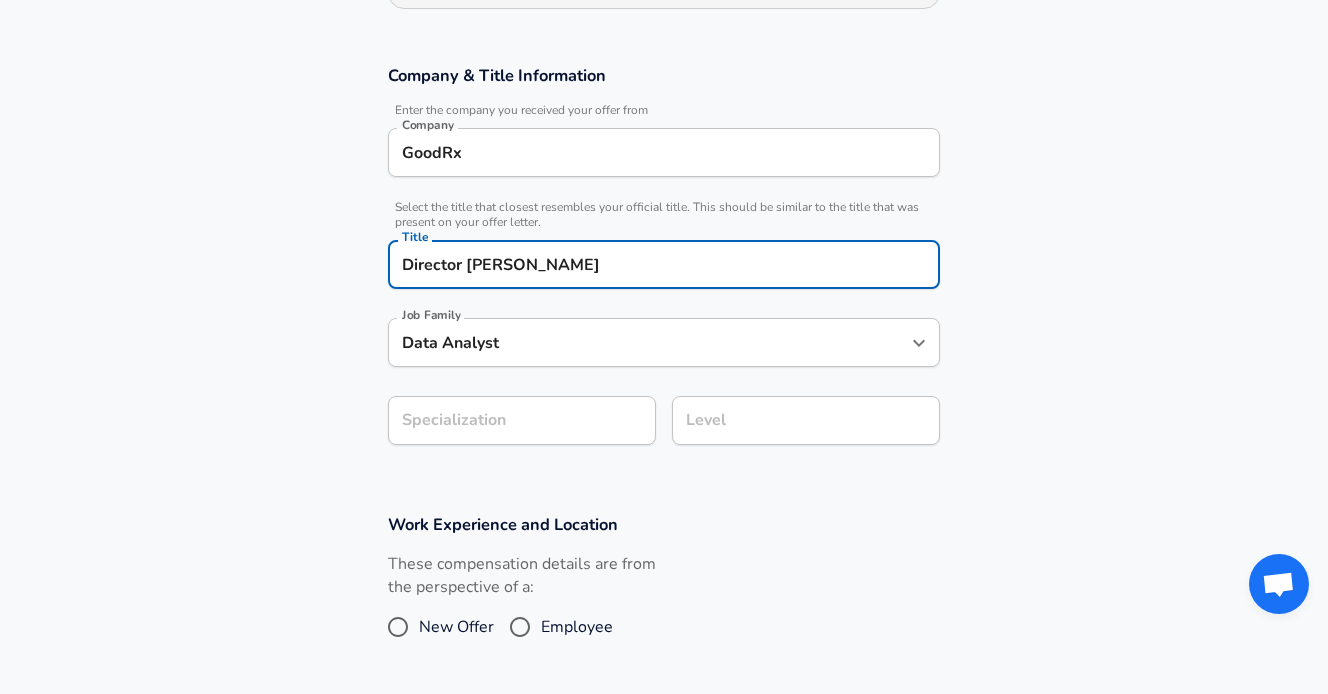 type on "Data Analyst" 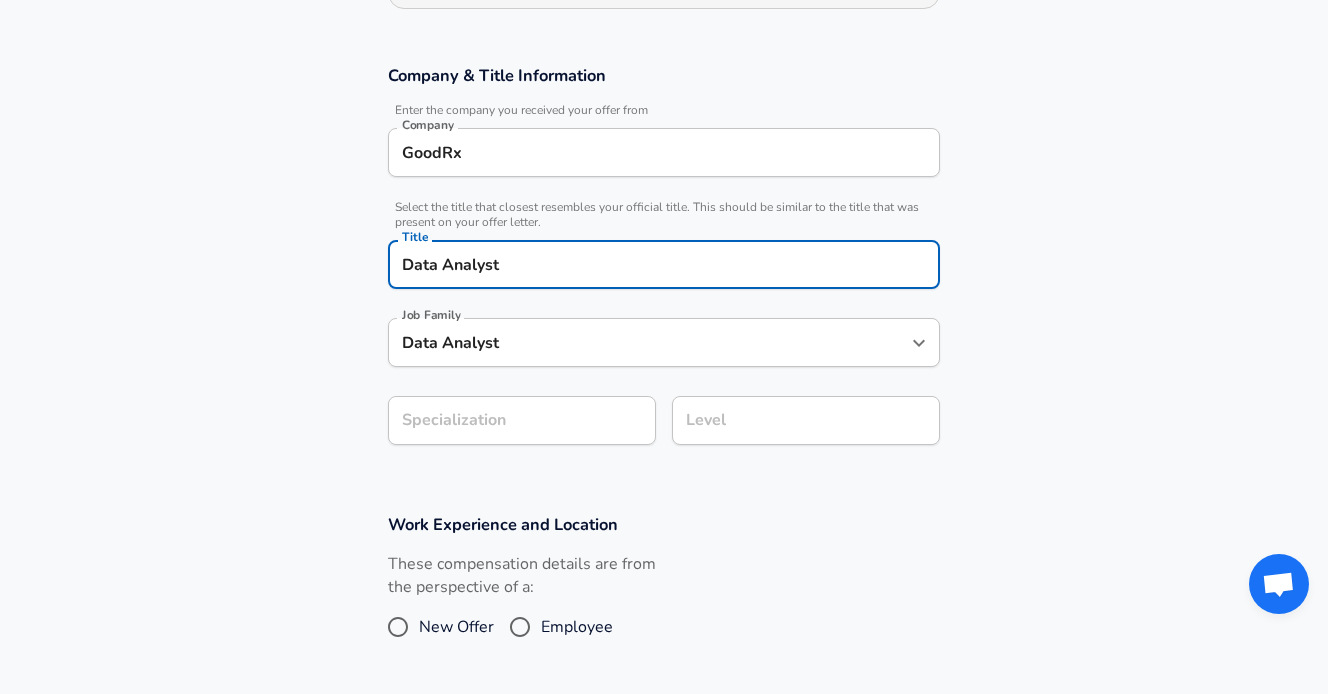 type on "Data Analyst" 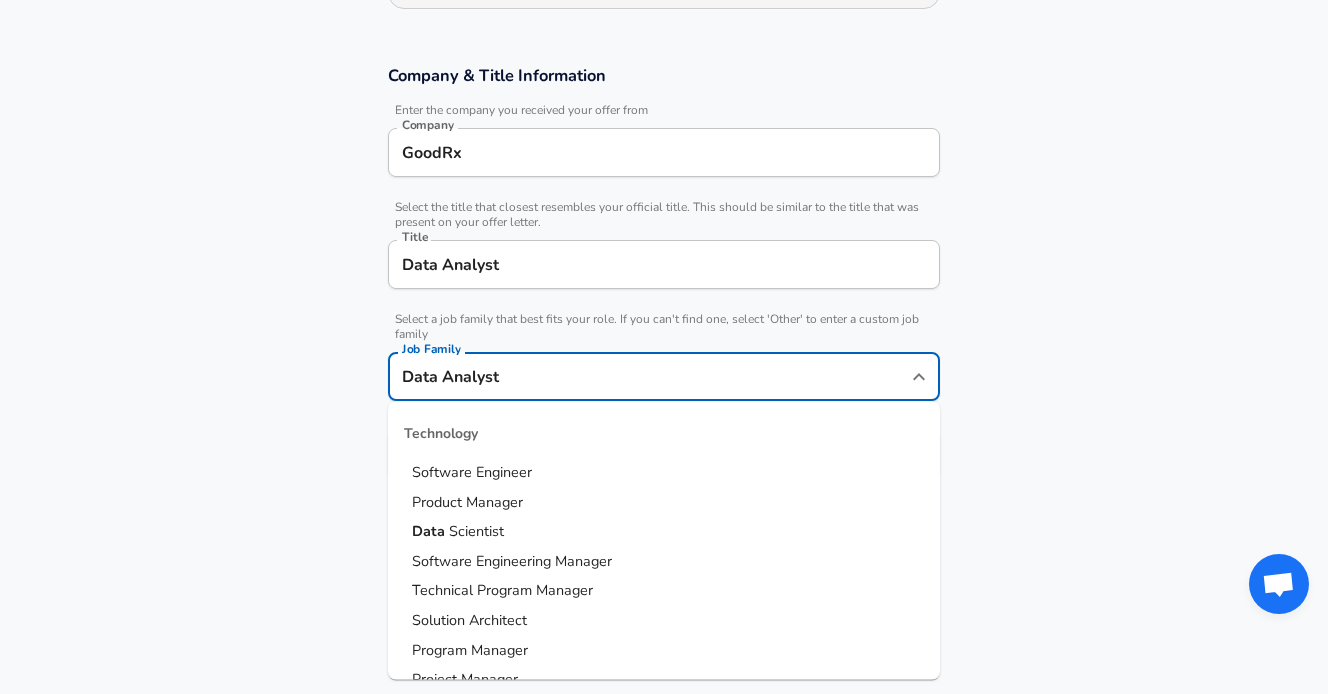scroll, scrollTop: 355, scrollLeft: 0, axis: vertical 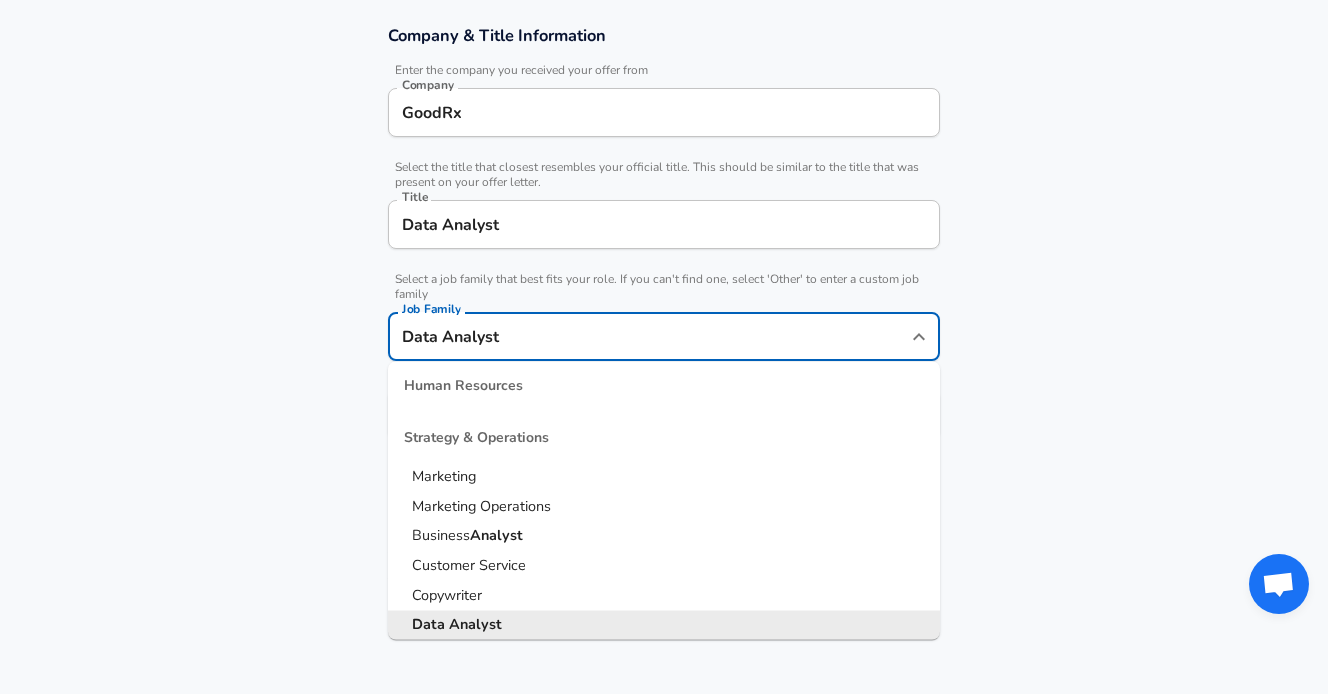 click on "Data     Analyst" at bounding box center [664, 626] 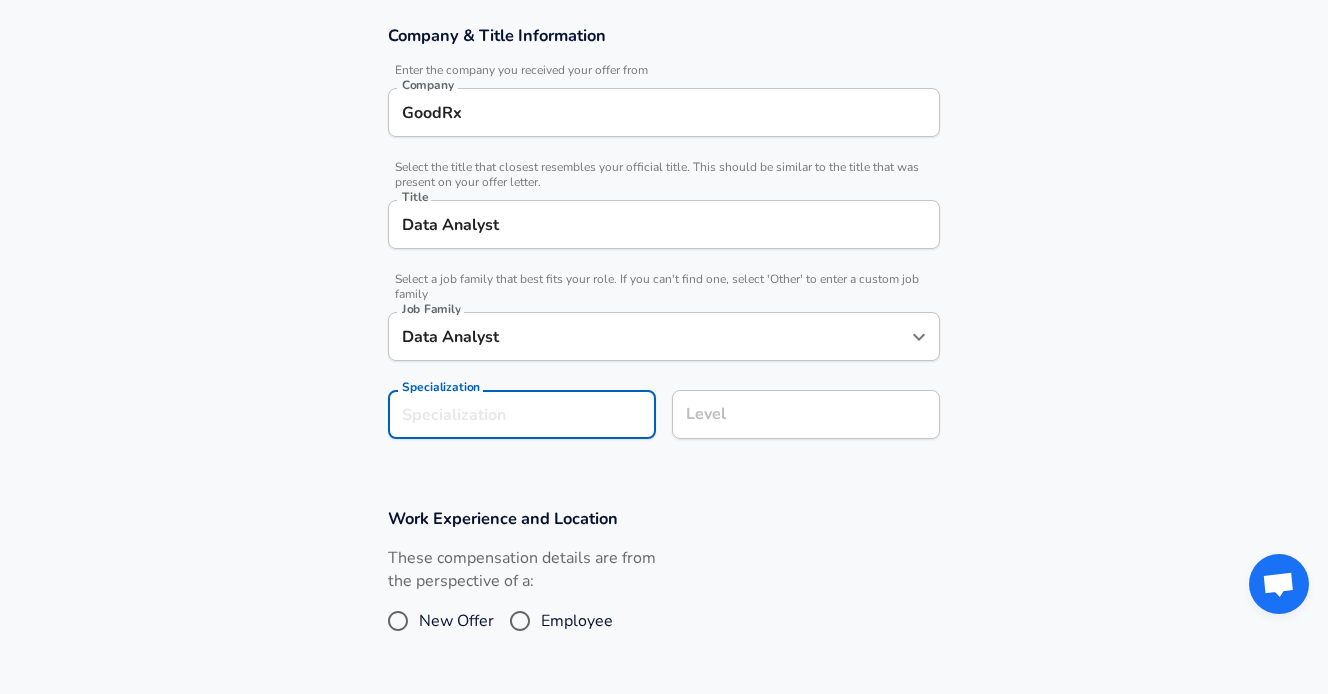 scroll, scrollTop: 415, scrollLeft: 0, axis: vertical 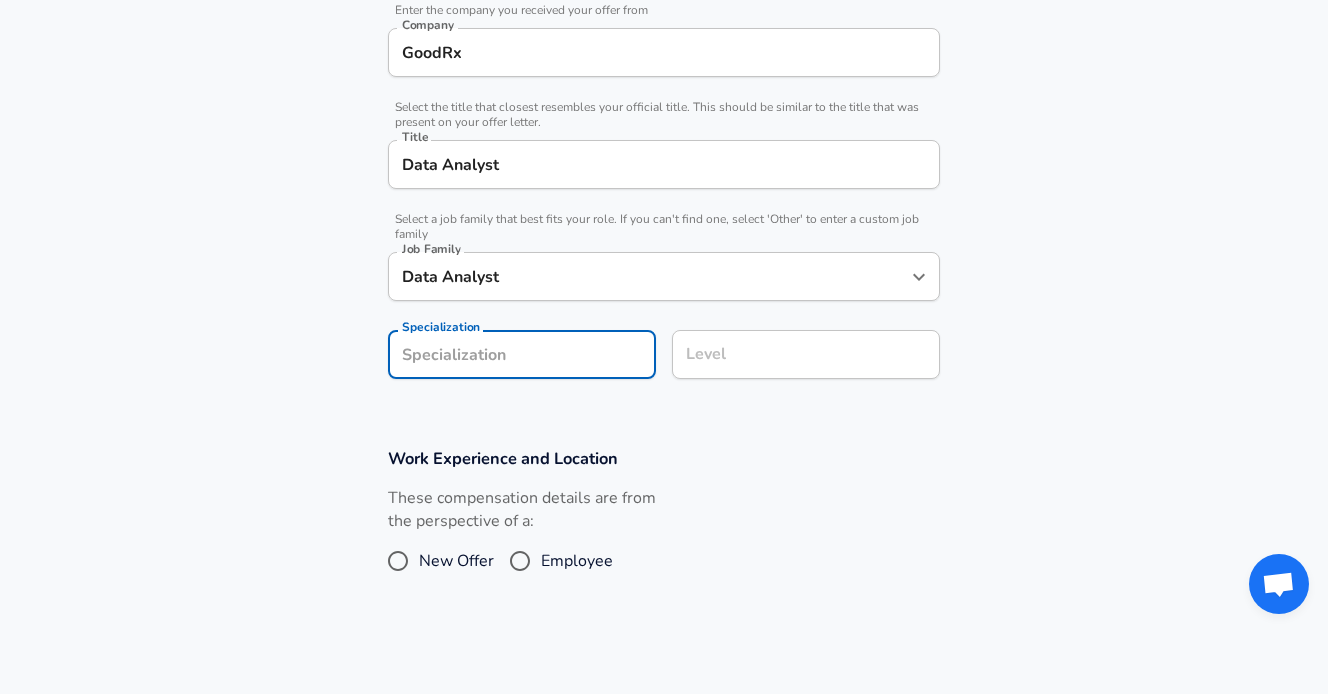 click on "Enhance Privacy and Anonymity No Automatically hides specific fields until there are enough submissions to safely display the full details.   More Details Based on your submission and the data points that we have already collected, we will automatically hide and anonymize specific fields if there aren't enough data points to remain sufficiently anonymous. Company & Title Information   Enter the company you received your offer from Company GoodRx Company   Select the title that closest resembles your official title. This should be similar to the title that was present on your offer letter. Title Data Analyst Title   Select a job family that best fits your role. If you can't find one, select 'Other' to enter a custom job family Job Family Data Analyst Job Family Specialization Specialization Level Level Work Experience and Location These compensation details are from the perspective of a: New Offer Employee Submit Salary" at bounding box center (664, 275) 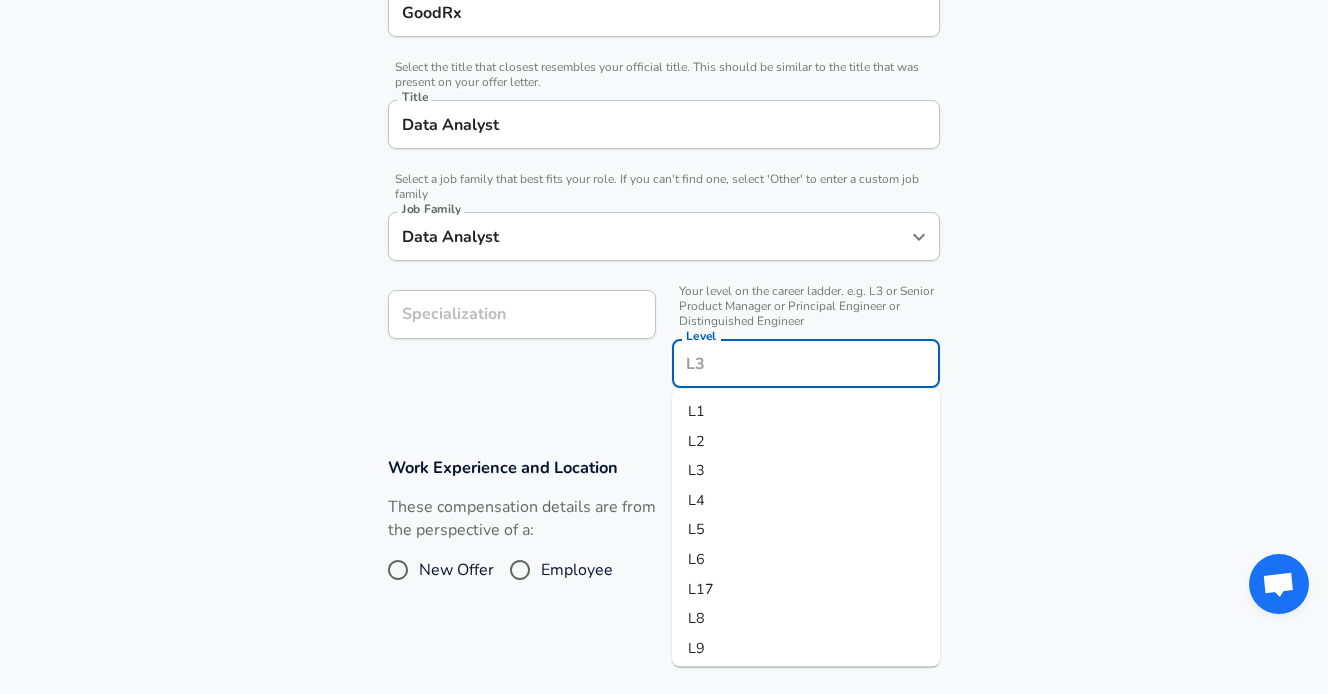 click on "Level" at bounding box center [806, 363] 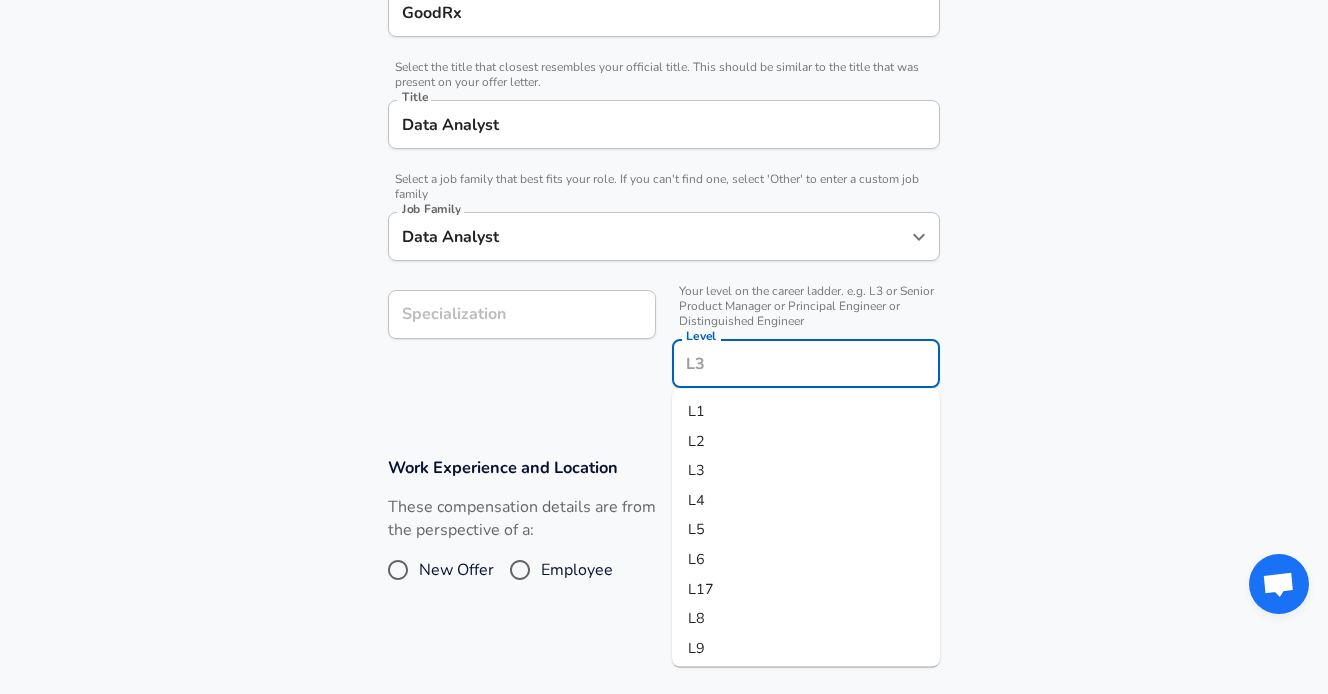 scroll, scrollTop: 34, scrollLeft: 0, axis: vertical 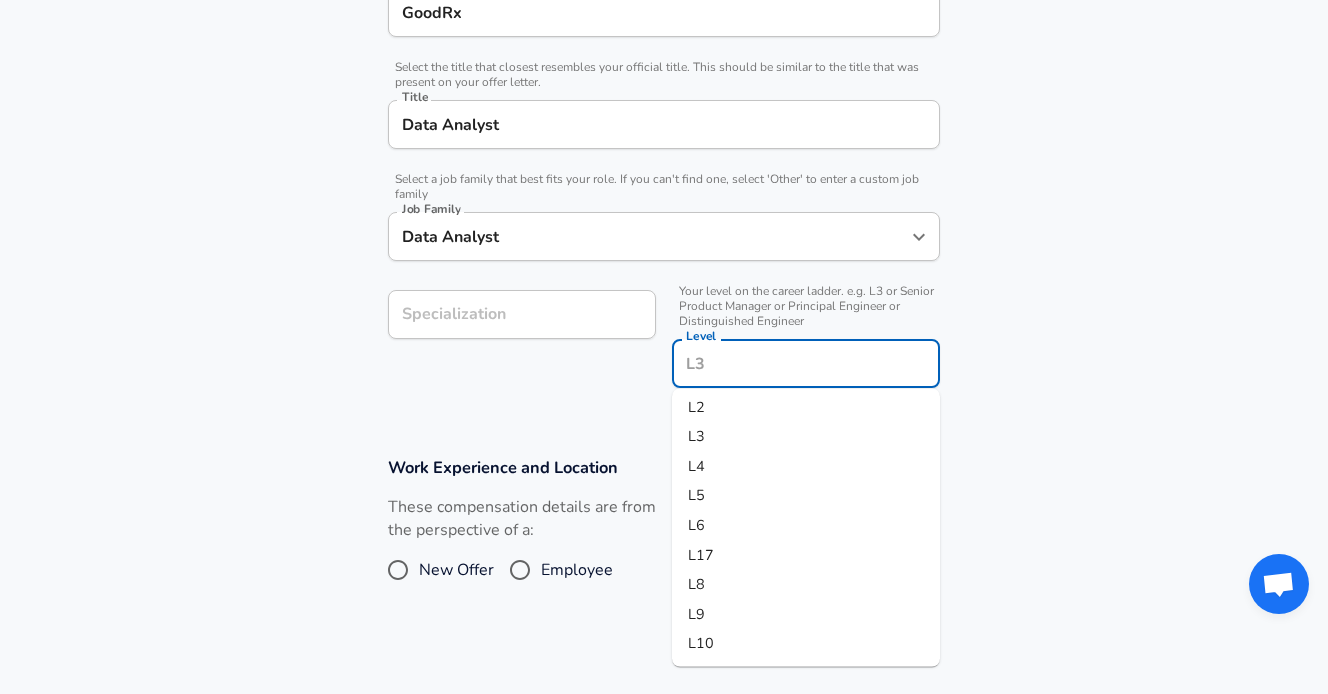 click on "L10" at bounding box center [806, 644] 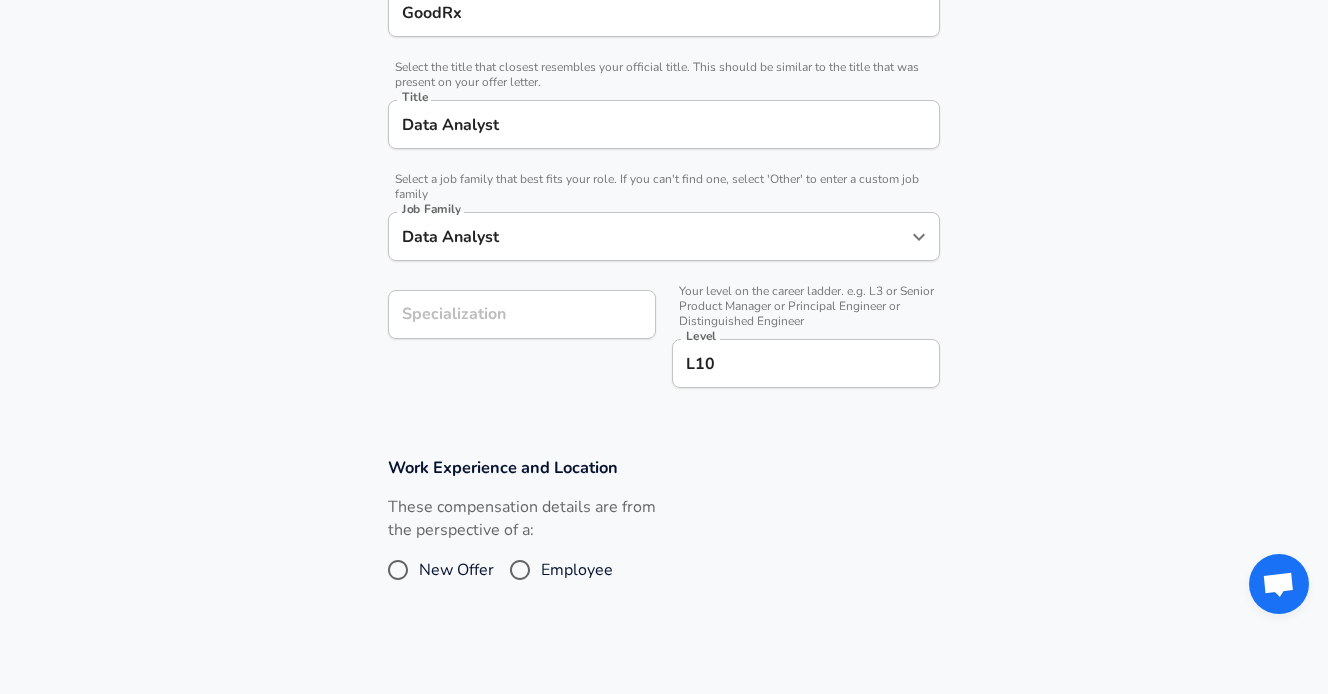click on "Work Experience and Location" at bounding box center (664, 467) 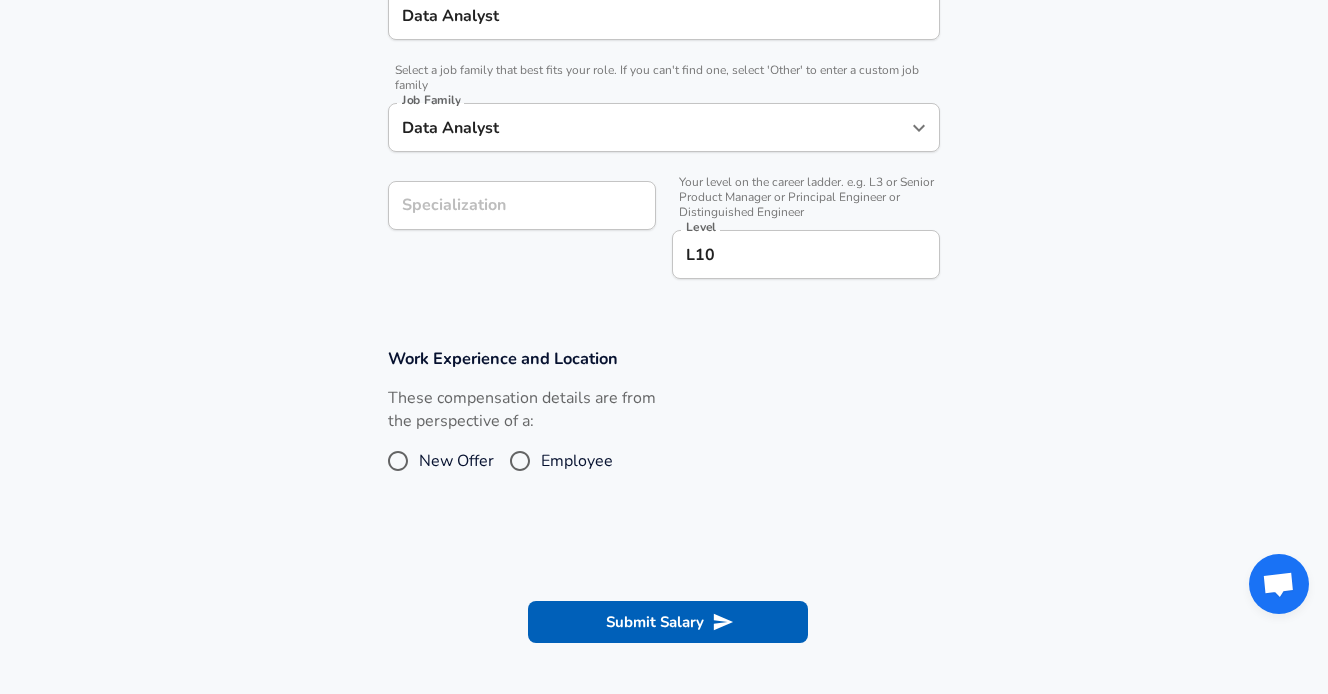 scroll, scrollTop: 567, scrollLeft: 0, axis: vertical 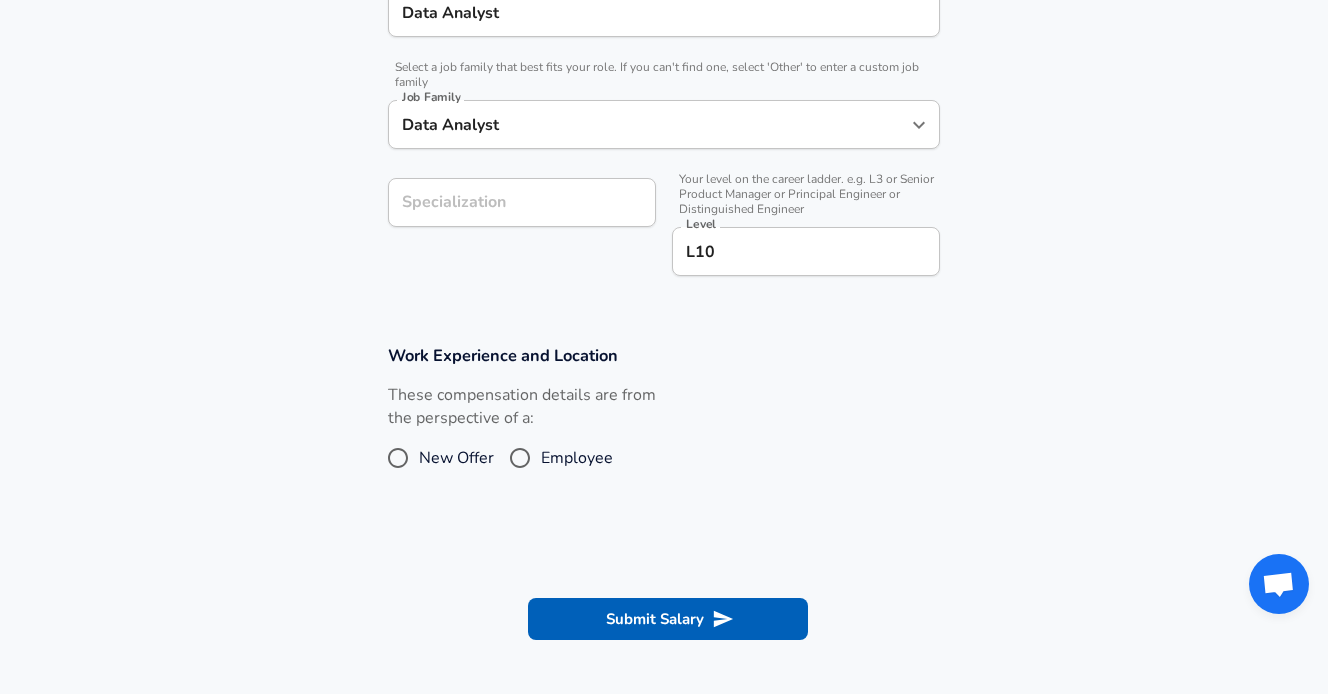 click on "Employee" at bounding box center (577, 458) 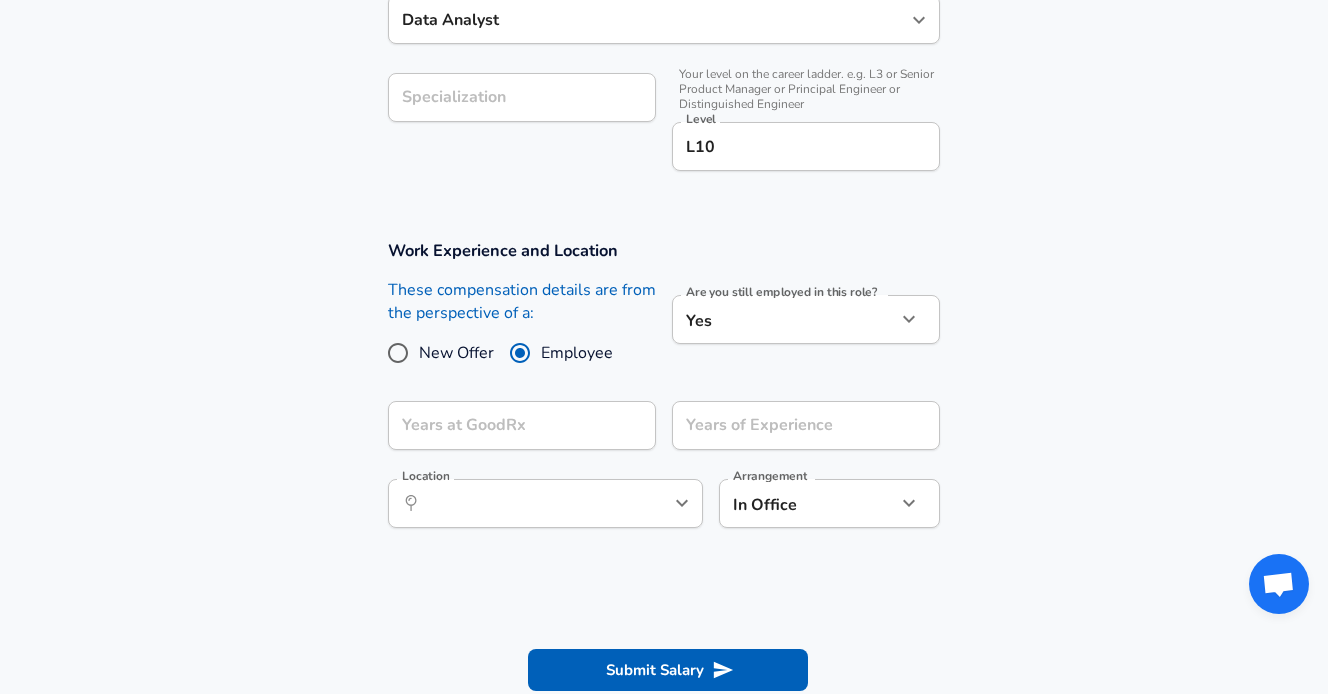 scroll, scrollTop: 752, scrollLeft: 0, axis: vertical 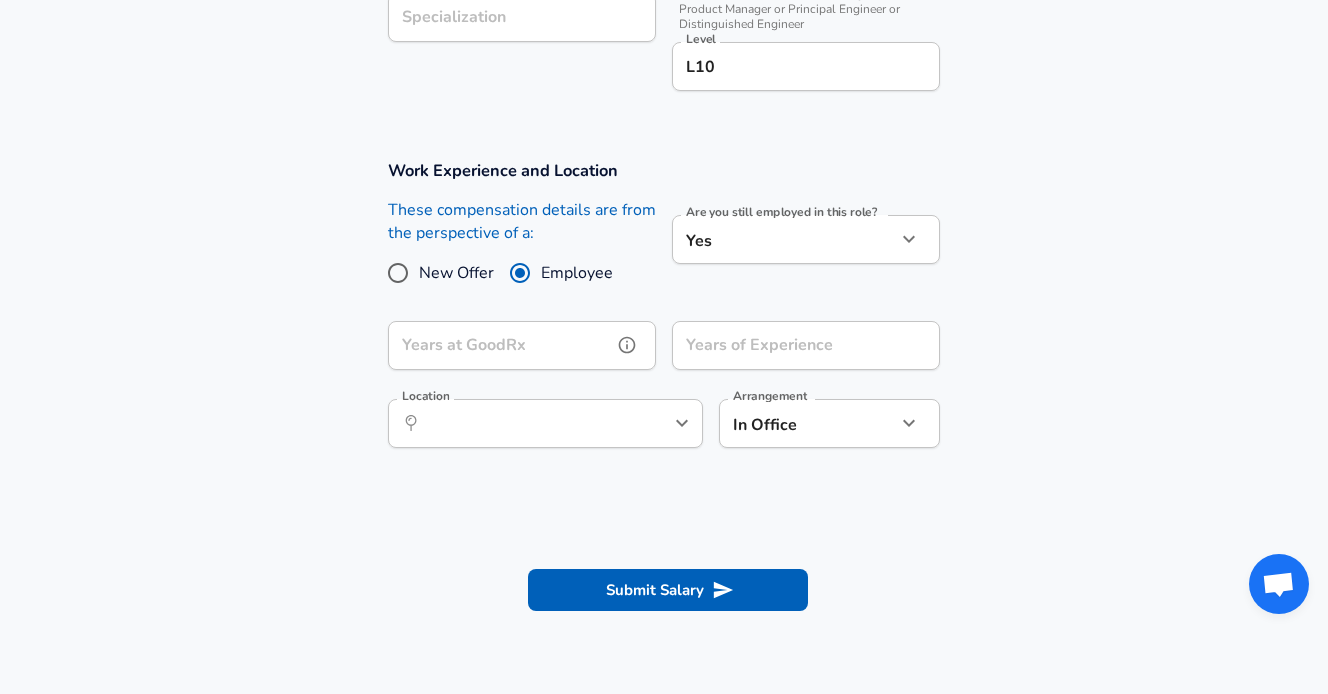 click on "Years at GoodRx" at bounding box center [500, 345] 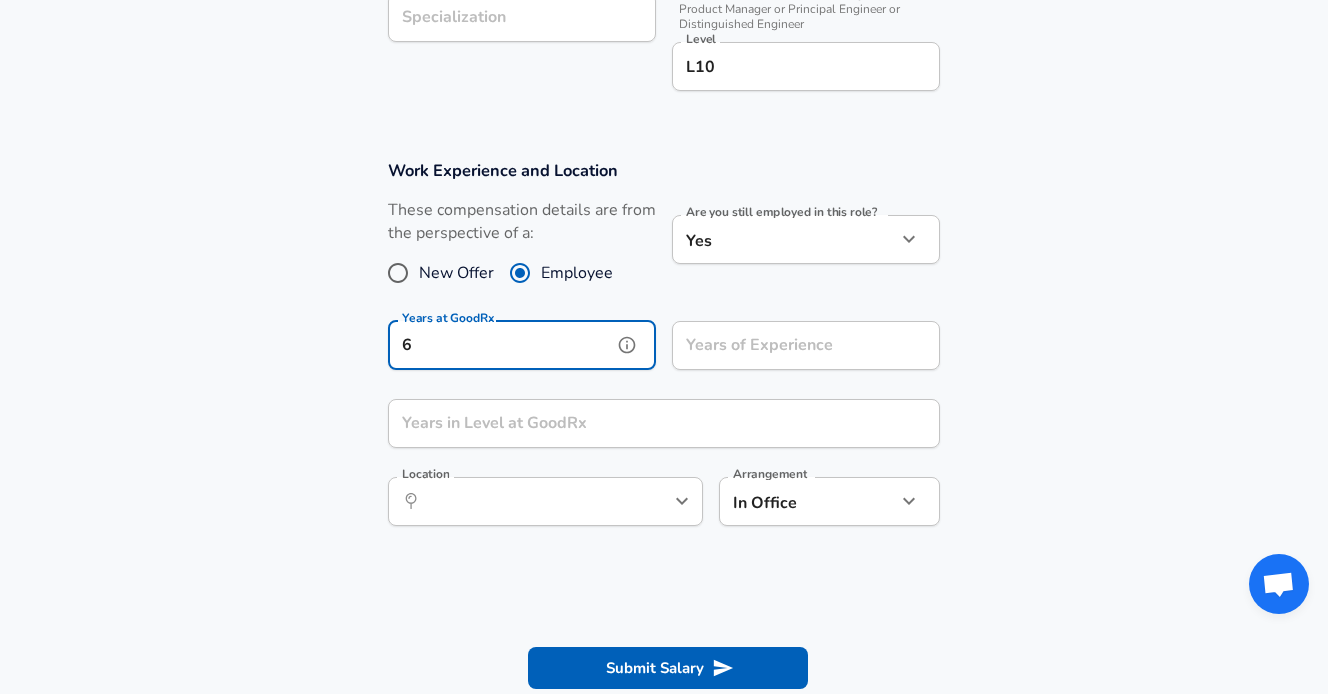type on "6" 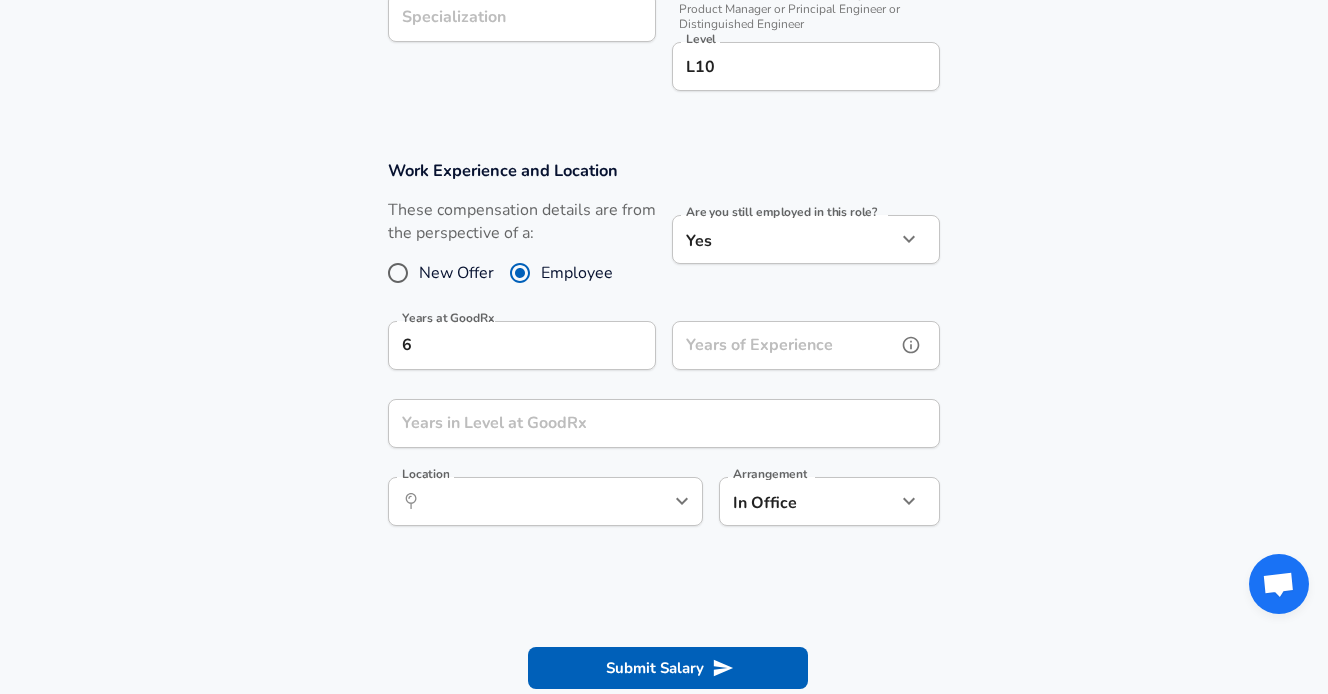 click on "Years of Experience" at bounding box center (784, 345) 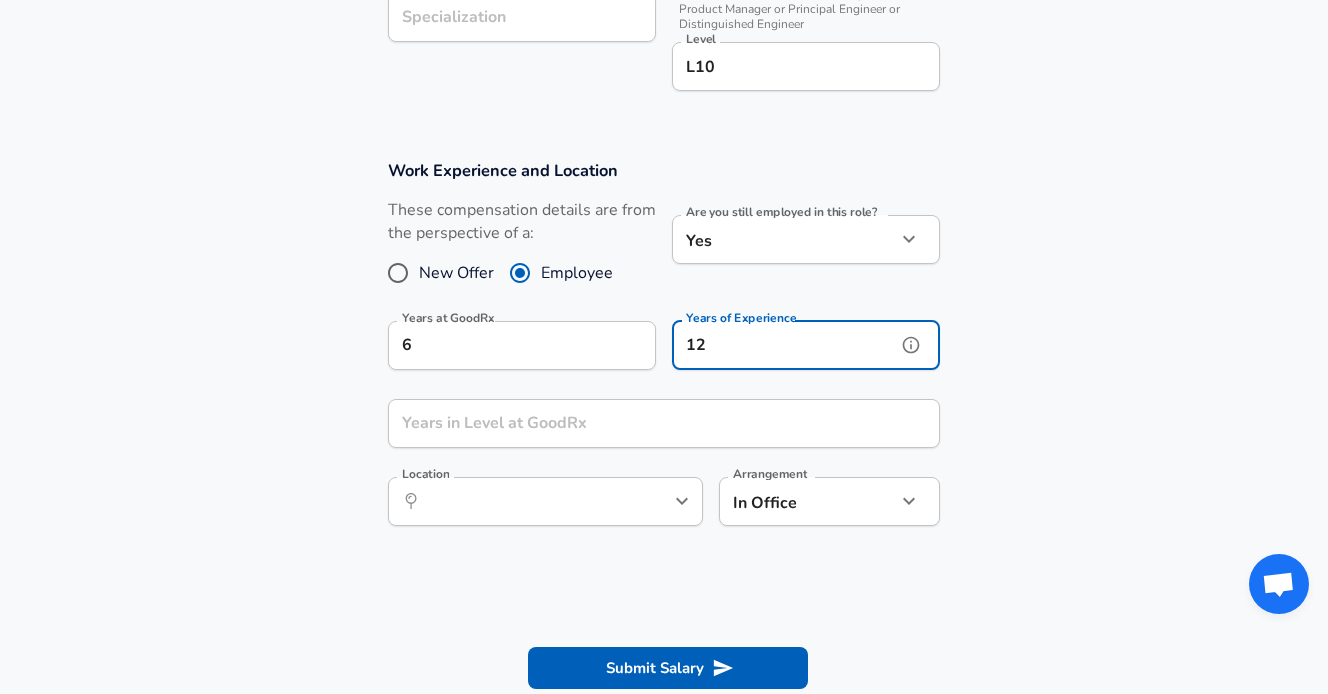 type on "12" 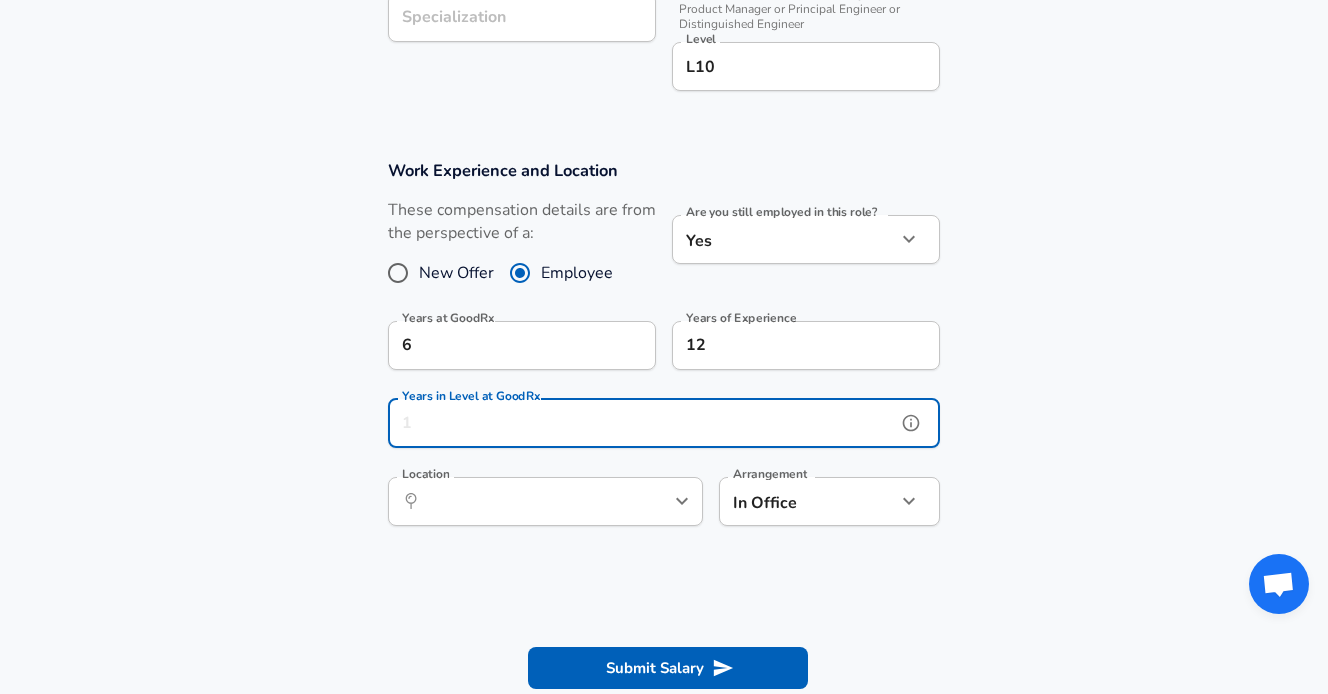 click on "Years in Level at GoodRx" at bounding box center (642, 423) 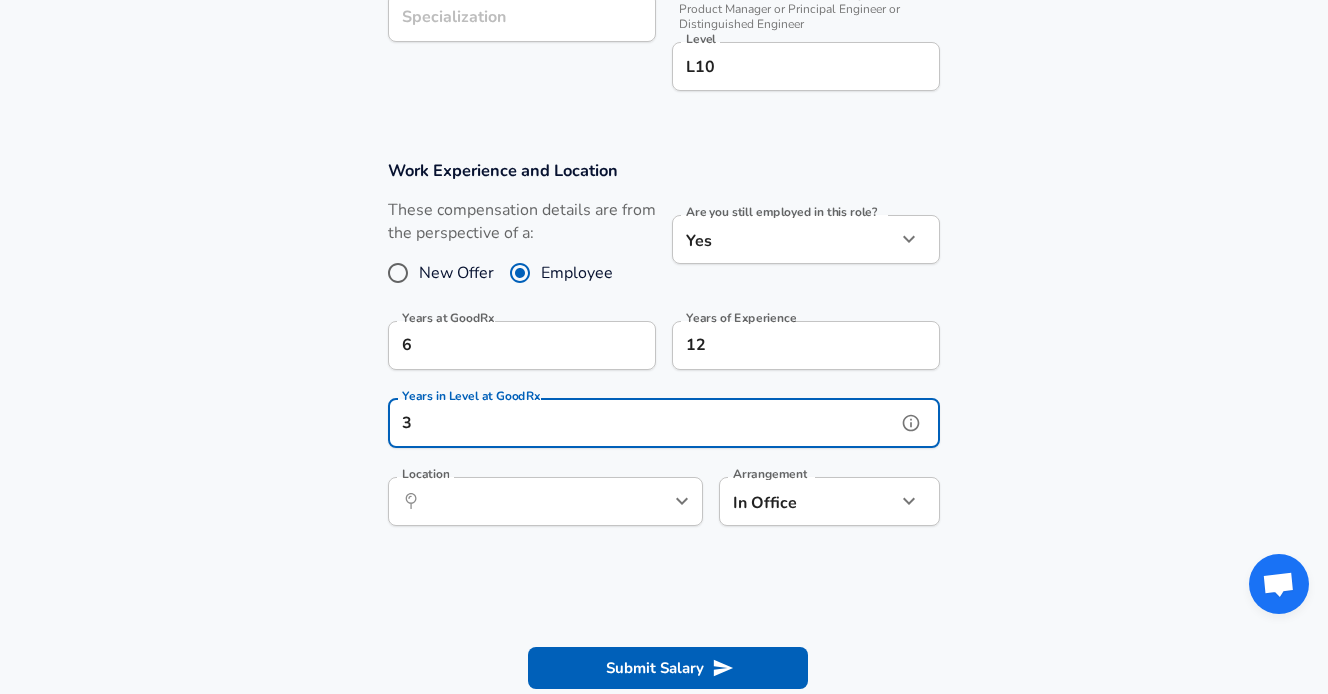 type on "3" 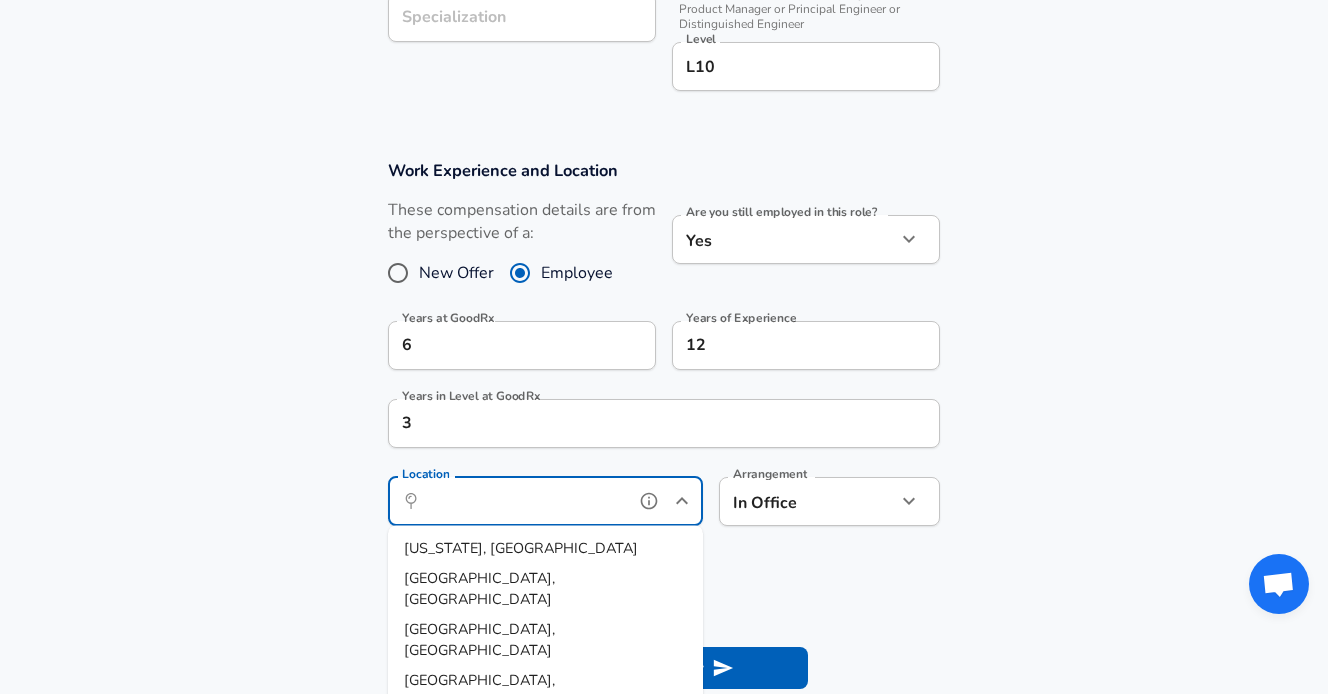 click on "Location" at bounding box center (523, 501) 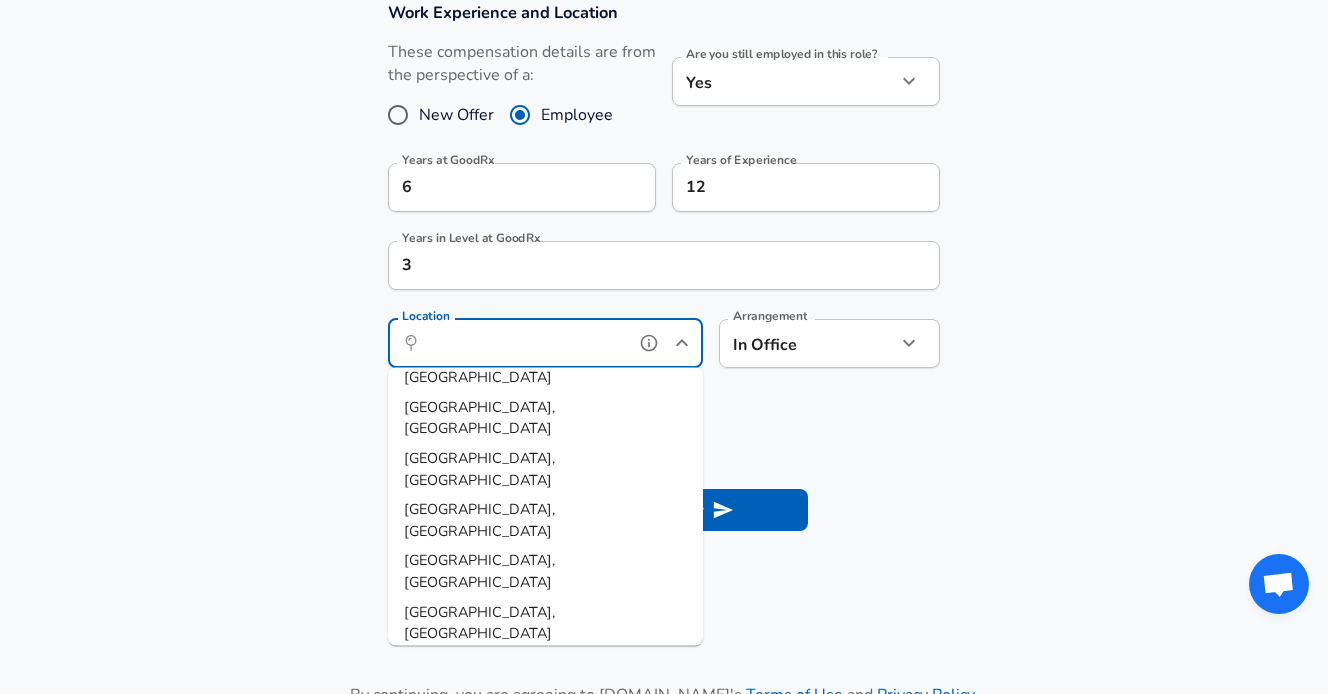 scroll, scrollTop: 933, scrollLeft: 0, axis: vertical 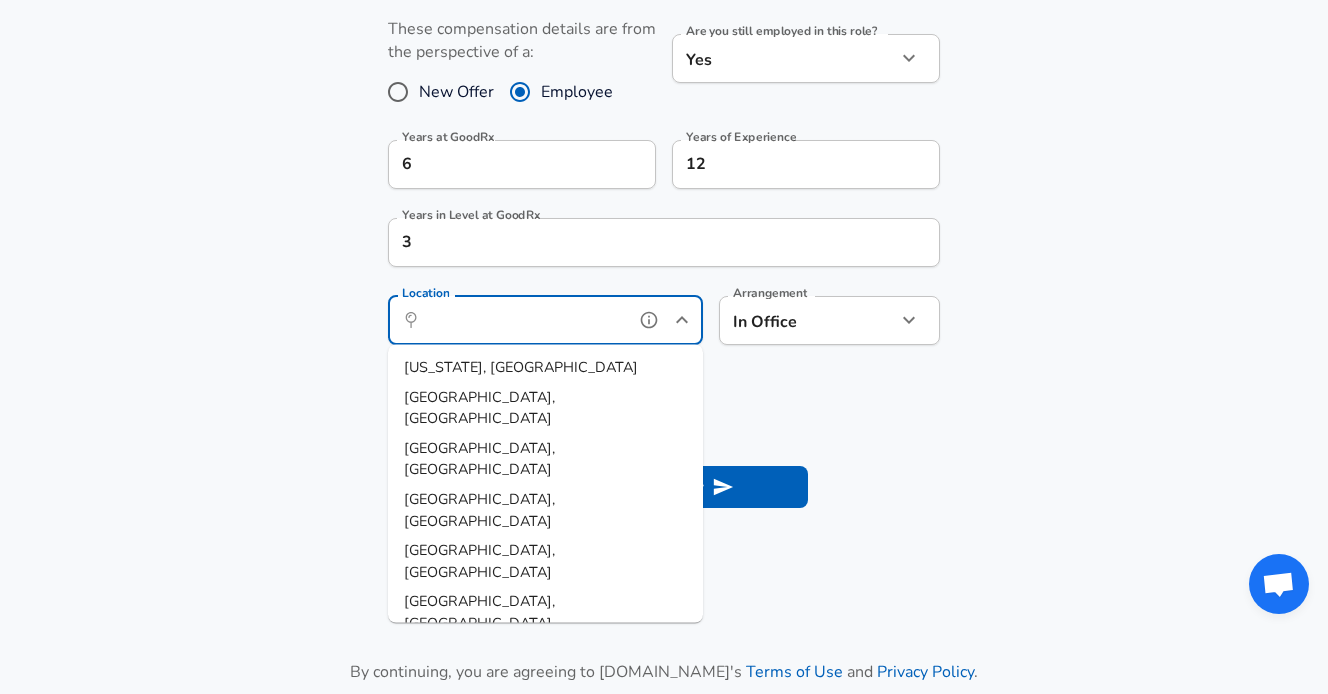 click on "[GEOGRAPHIC_DATA], [GEOGRAPHIC_DATA]" at bounding box center (545, 407) 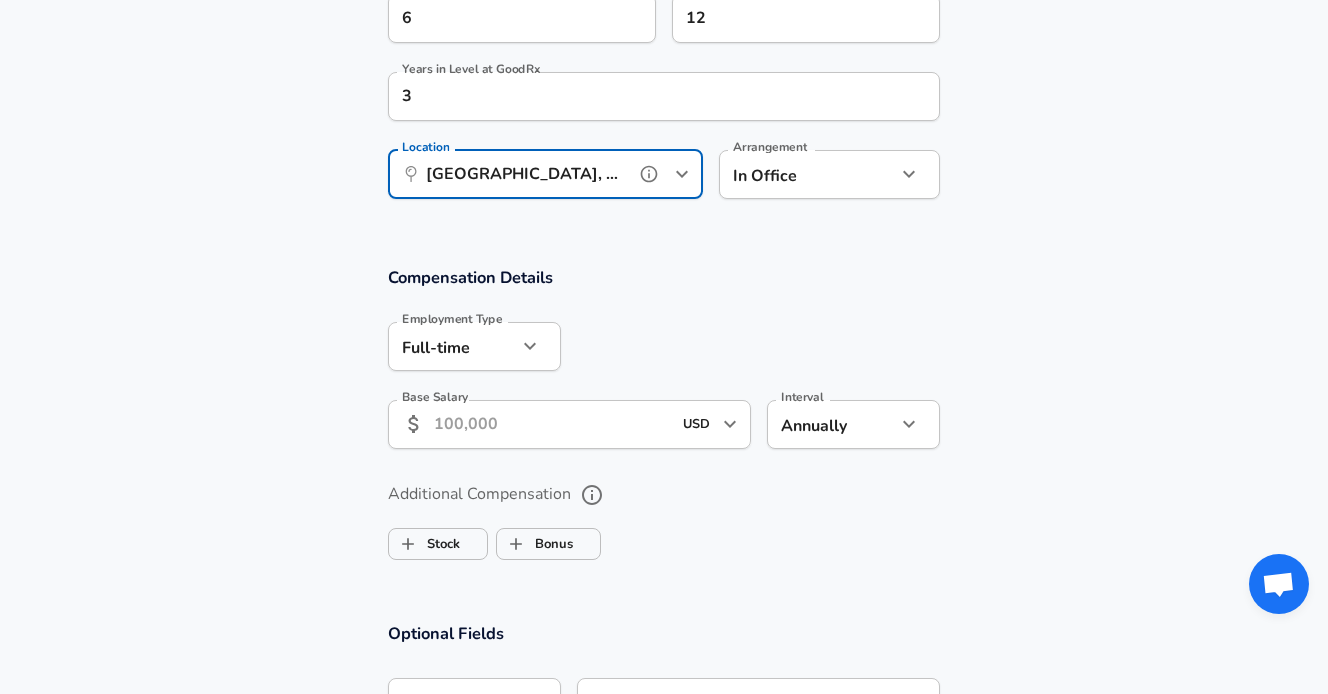 scroll, scrollTop: 1150, scrollLeft: 0, axis: vertical 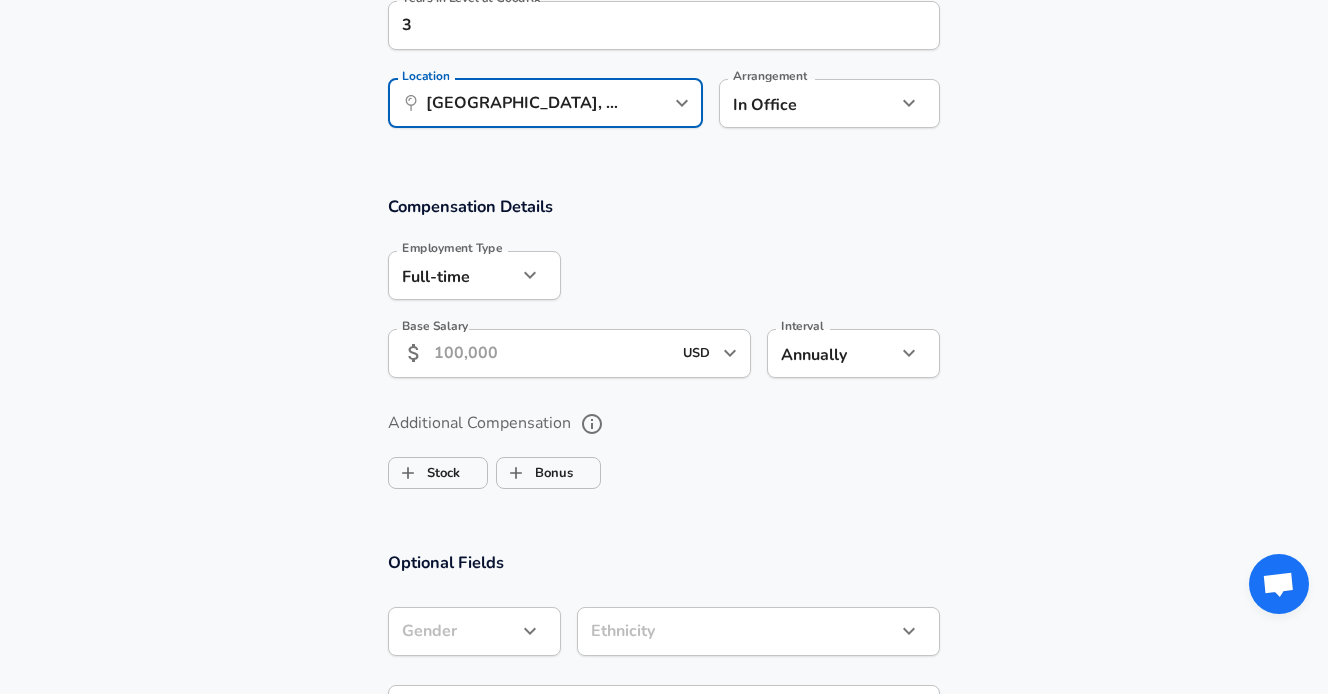 click on "Base Salary" at bounding box center (552, 353) 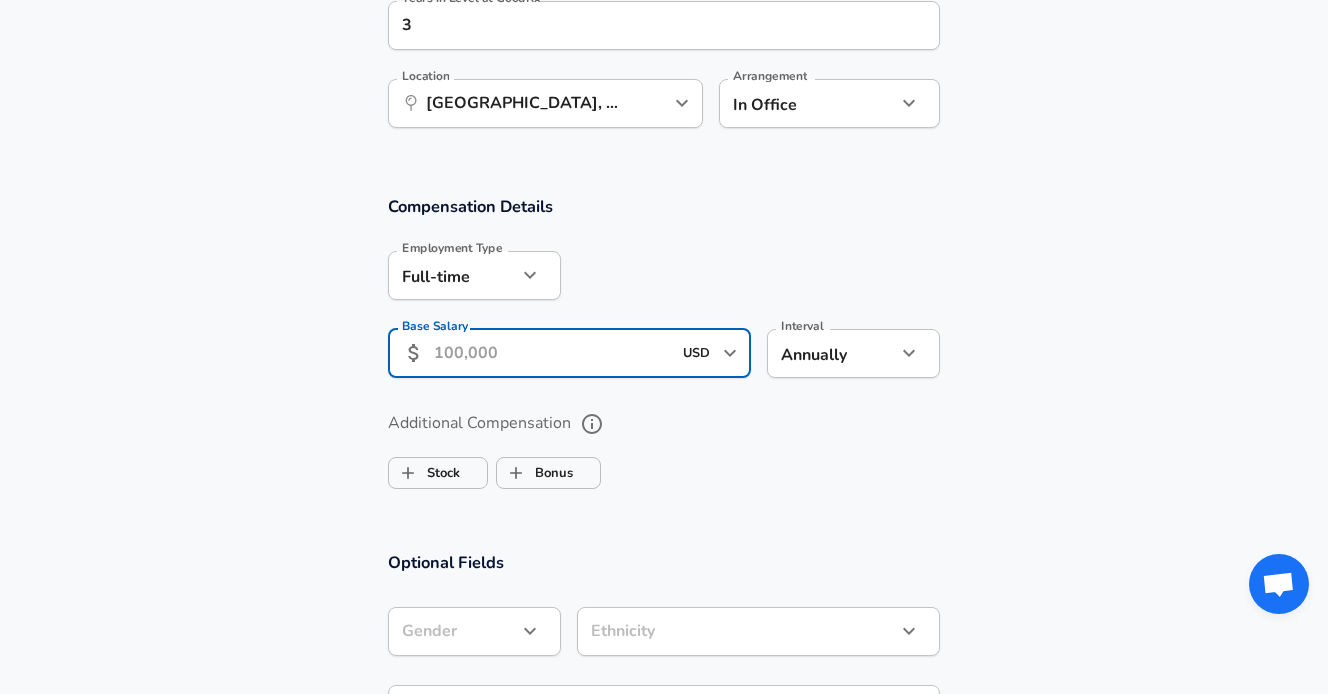 click on "Base Salary" at bounding box center [552, 353] 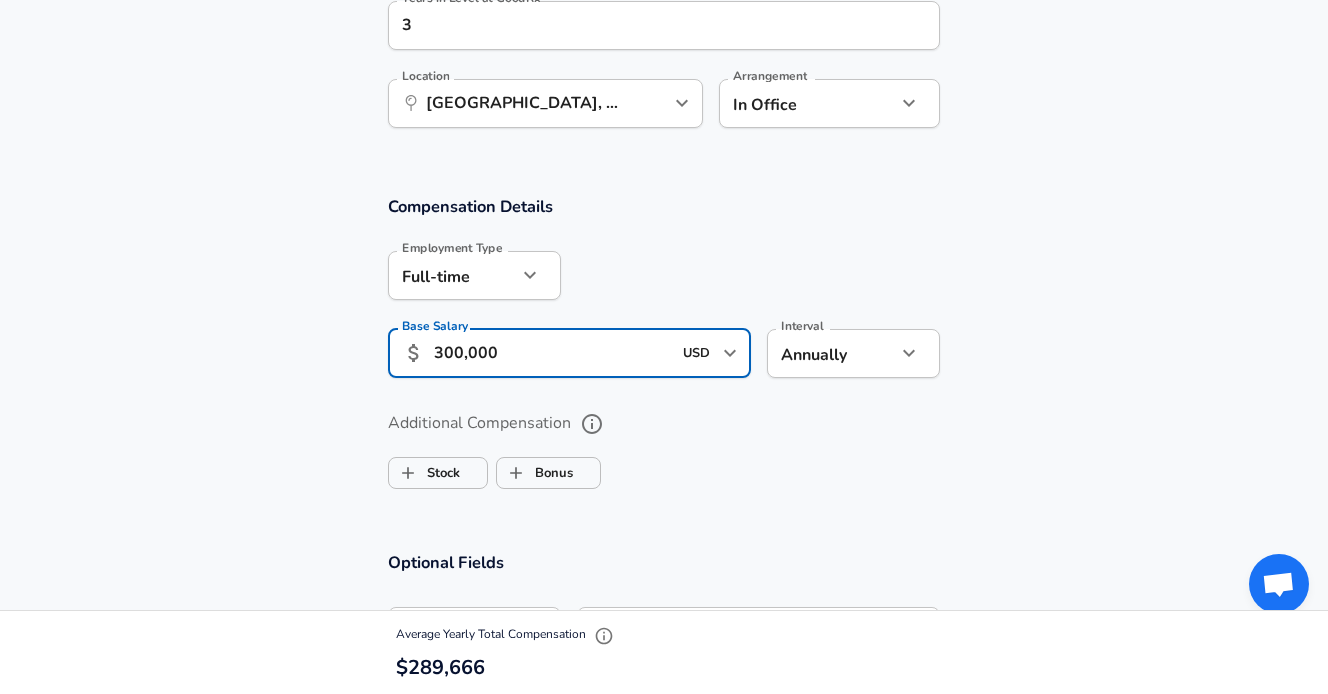 scroll, scrollTop: 0, scrollLeft: 0, axis: both 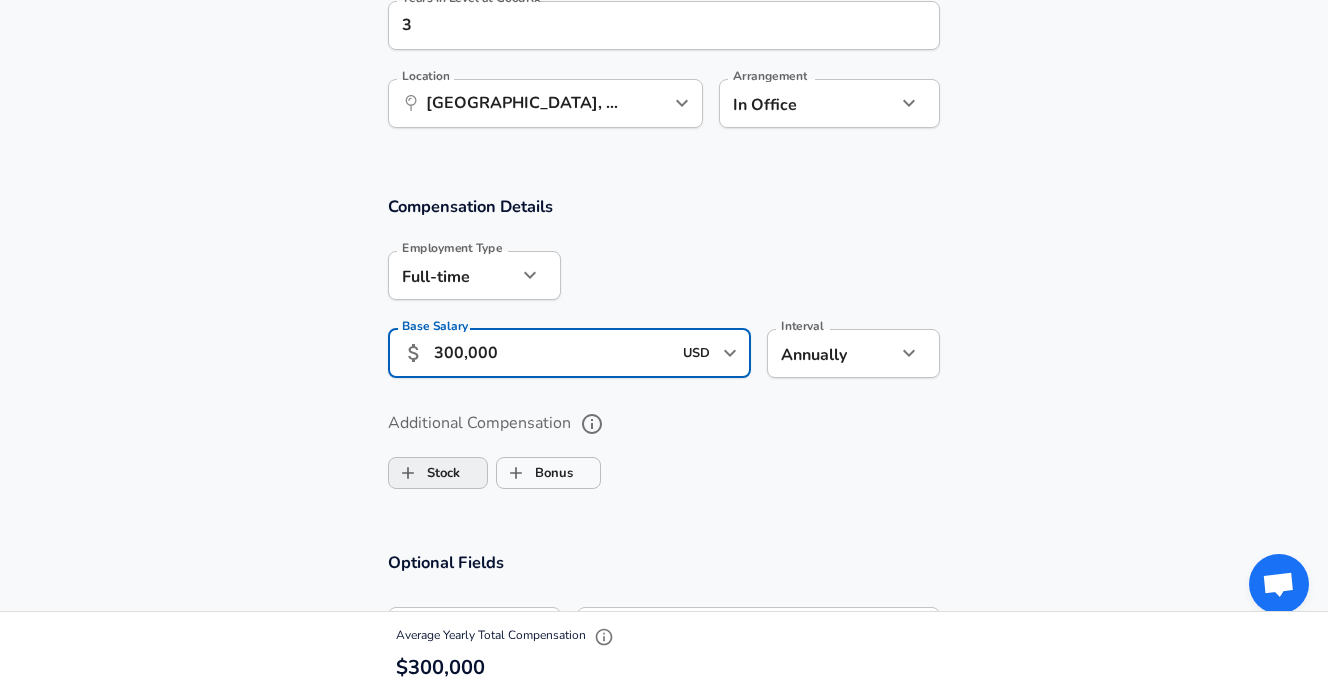 type on "300,000" 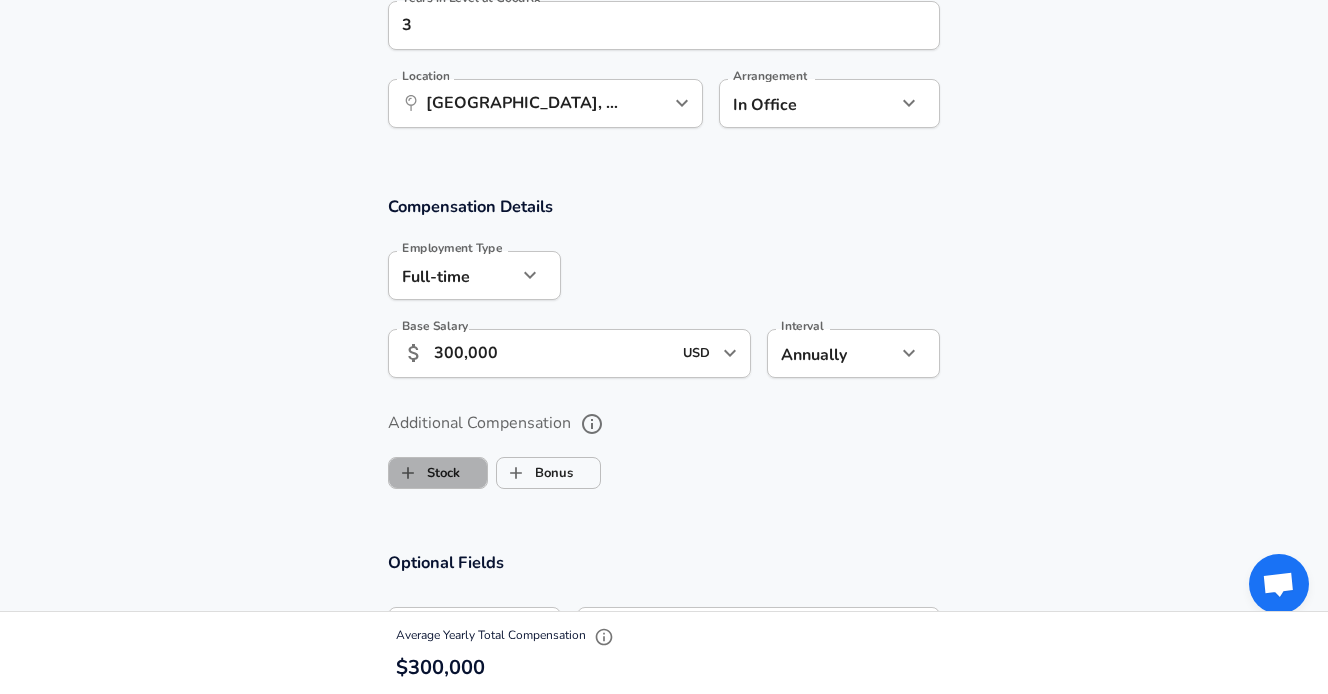 click on "Stock" at bounding box center (424, 473) 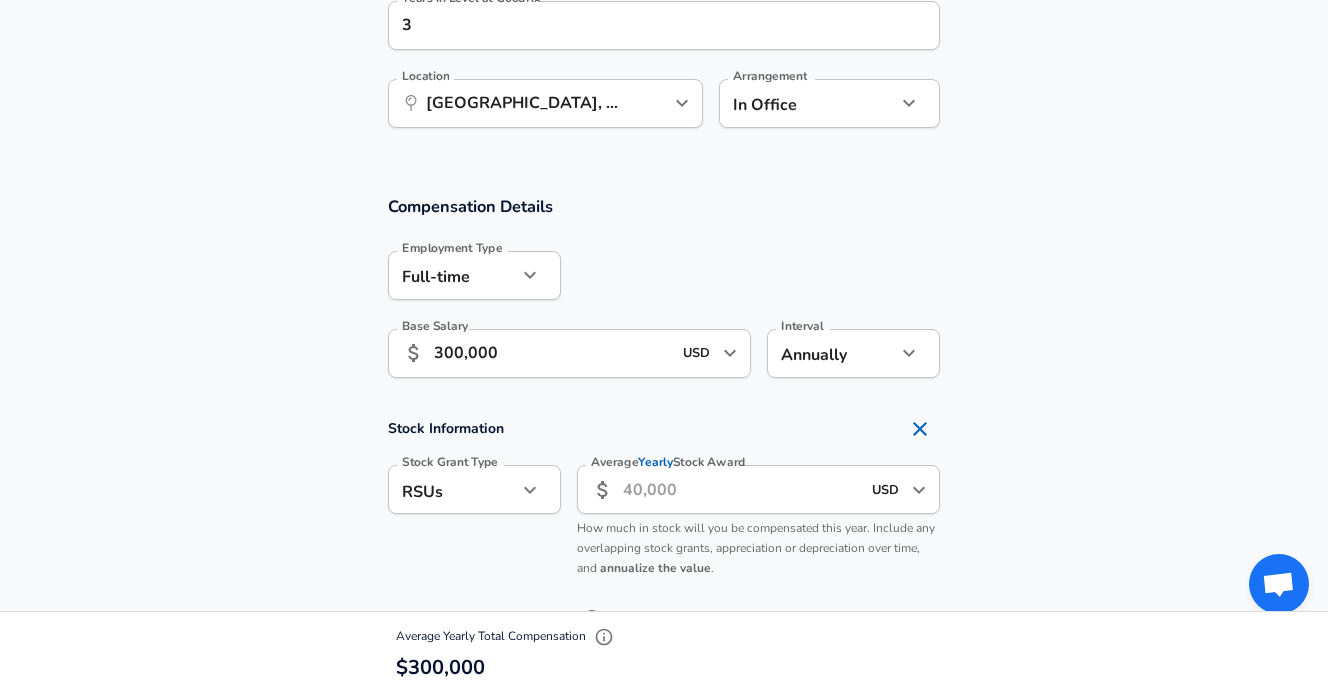 click on "Average  Yearly  Stock Award" at bounding box center (741, 489) 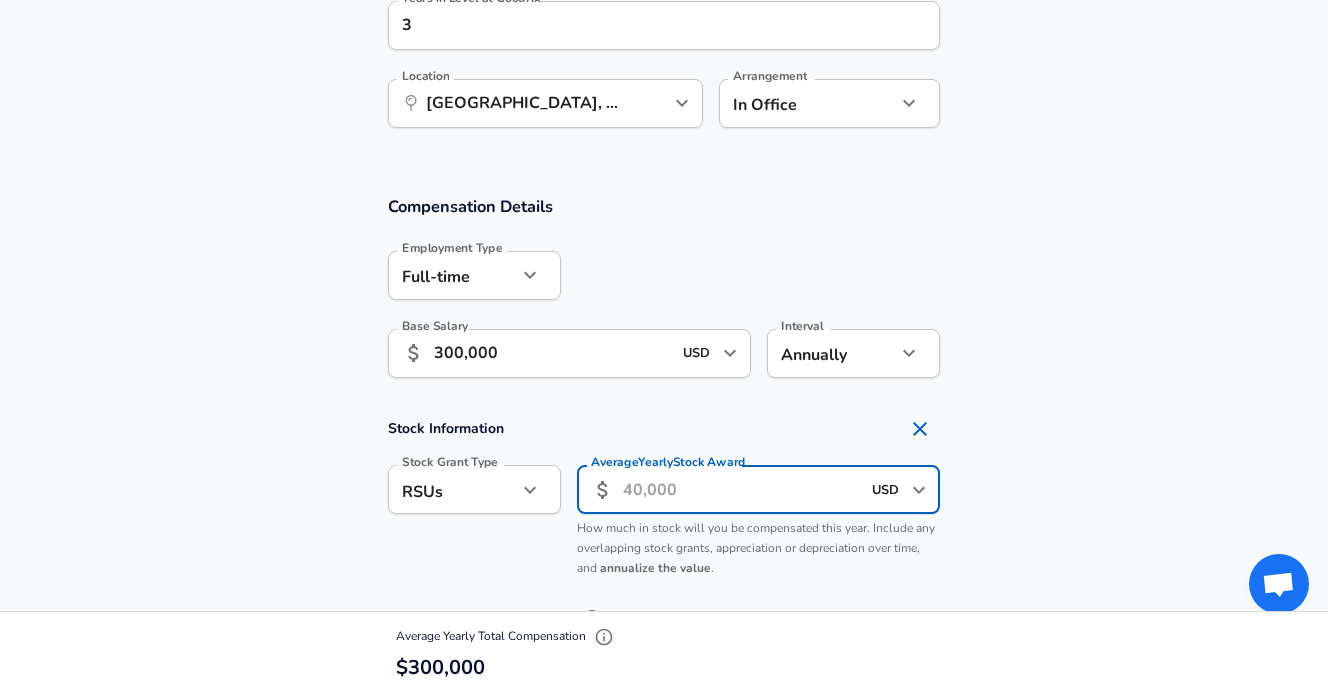 click on "Average  Yearly  Stock Award" at bounding box center [741, 489] 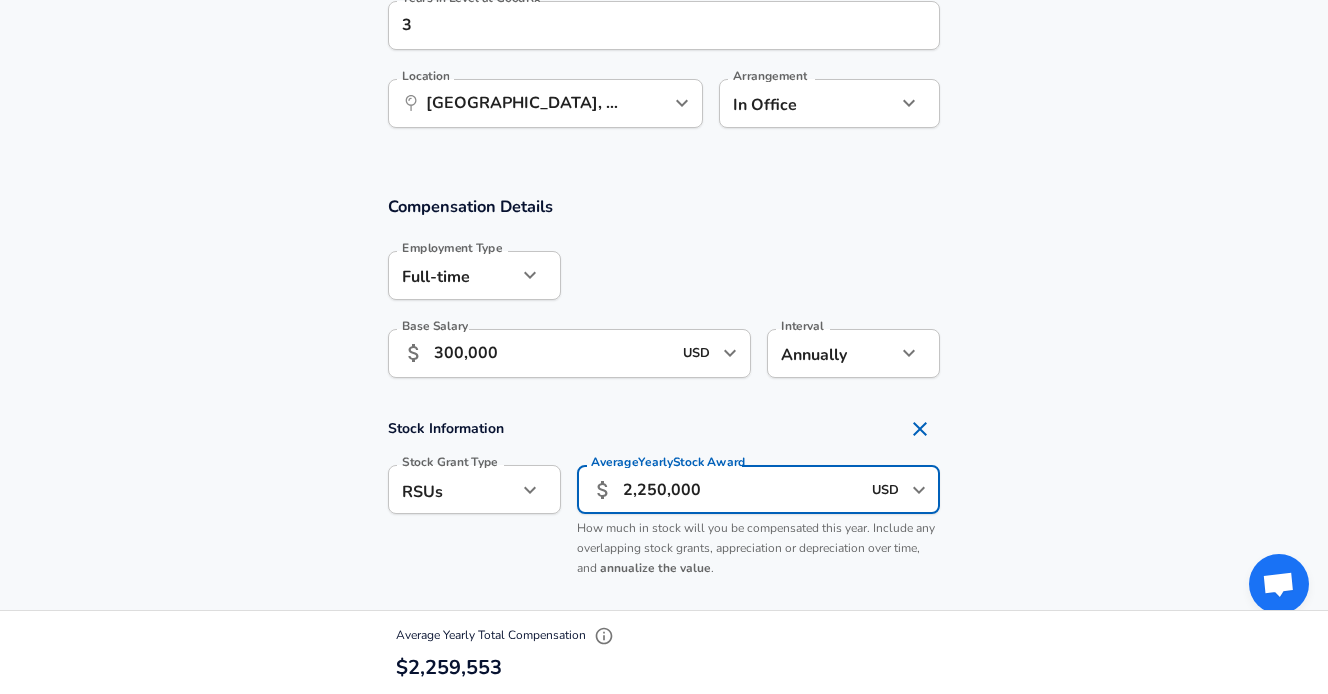 scroll, scrollTop: 0, scrollLeft: 0, axis: both 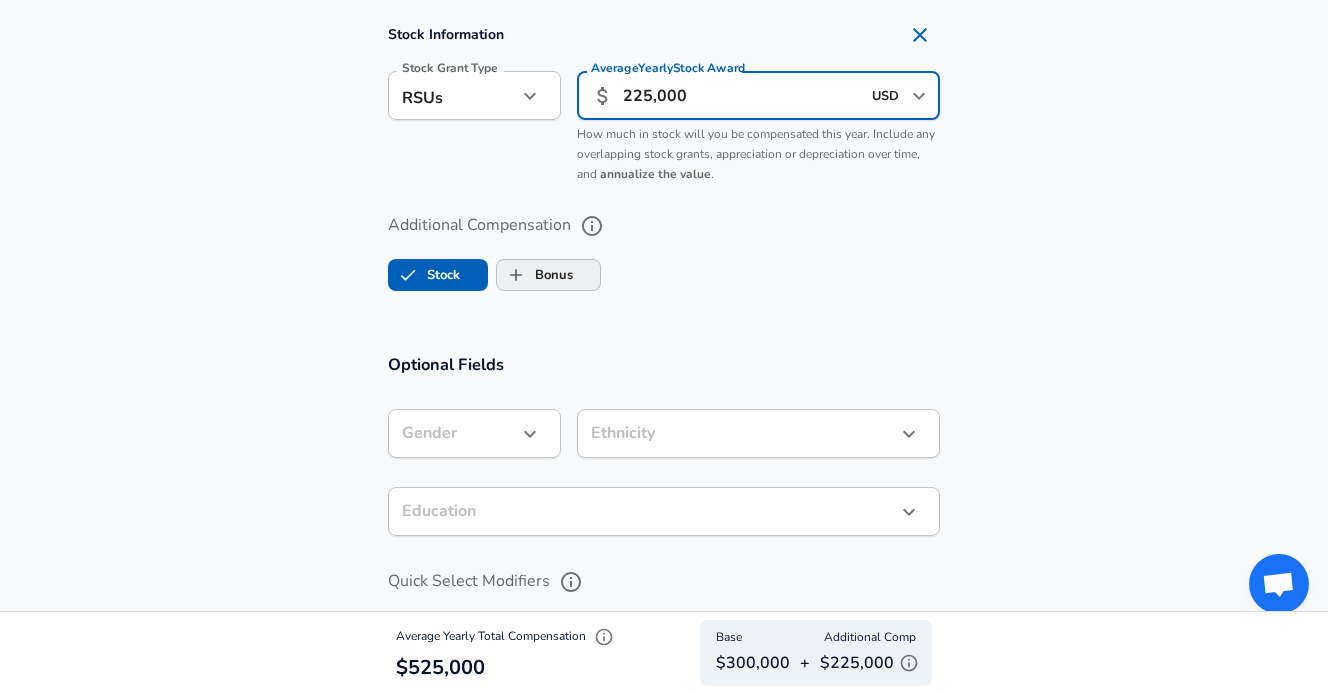 type on "225,000" 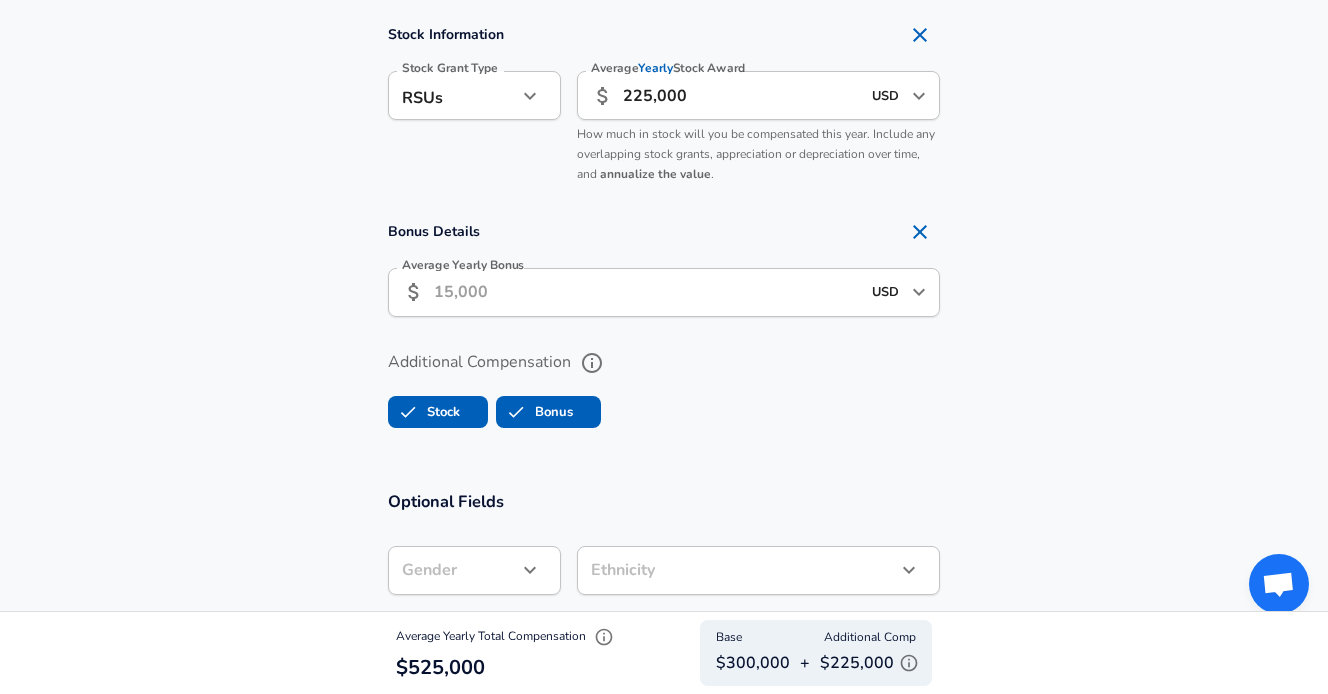 scroll, scrollTop: 0, scrollLeft: 0, axis: both 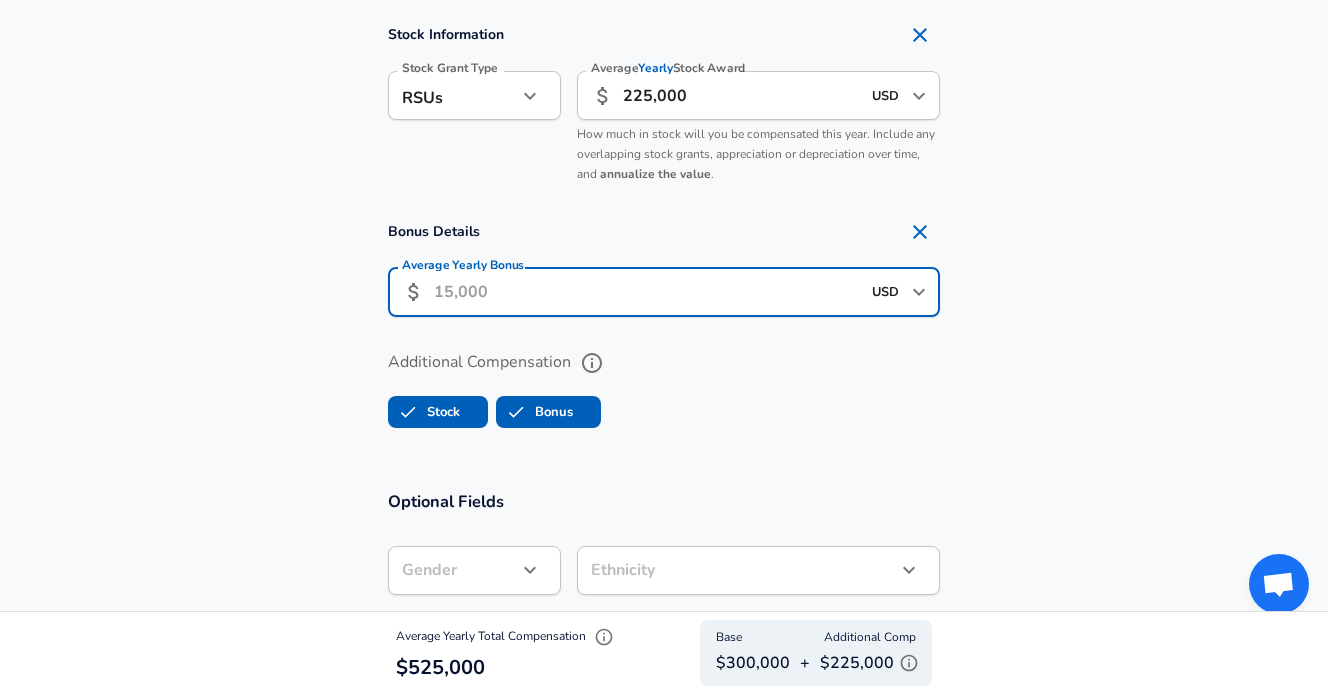 click on "Average Yearly Bonus" at bounding box center [647, 292] 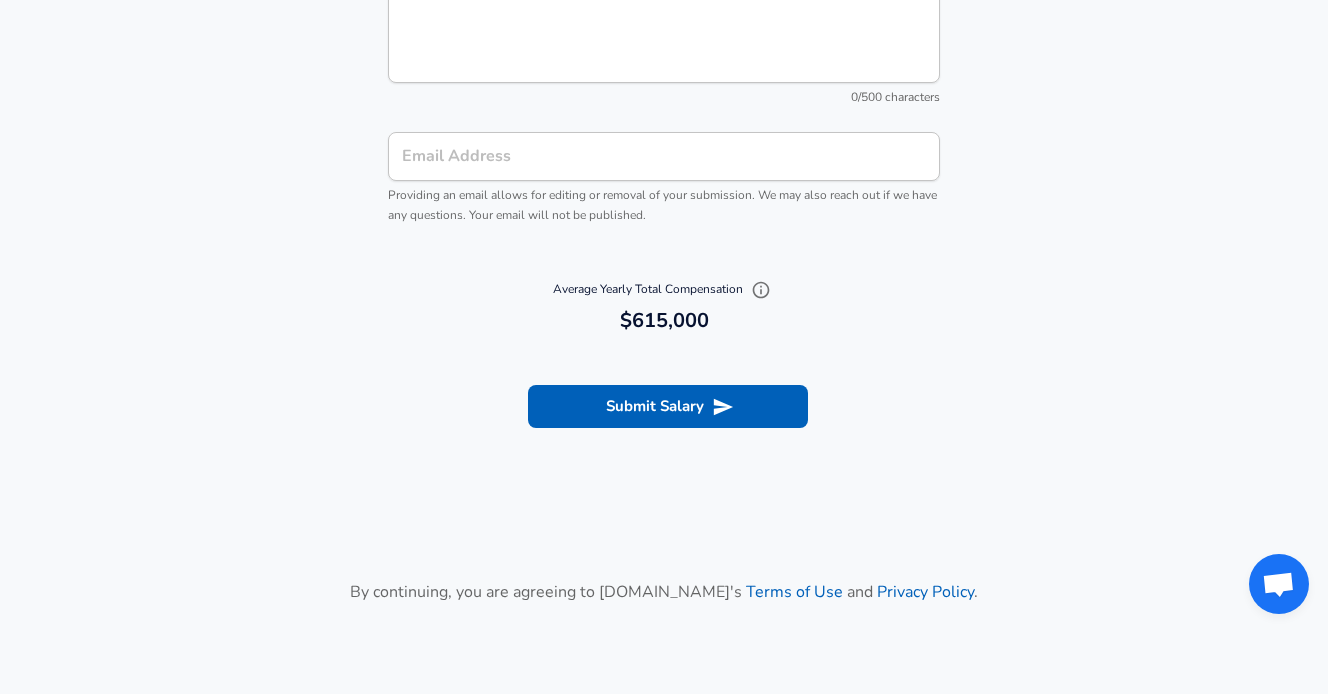 scroll, scrollTop: 2466, scrollLeft: 0, axis: vertical 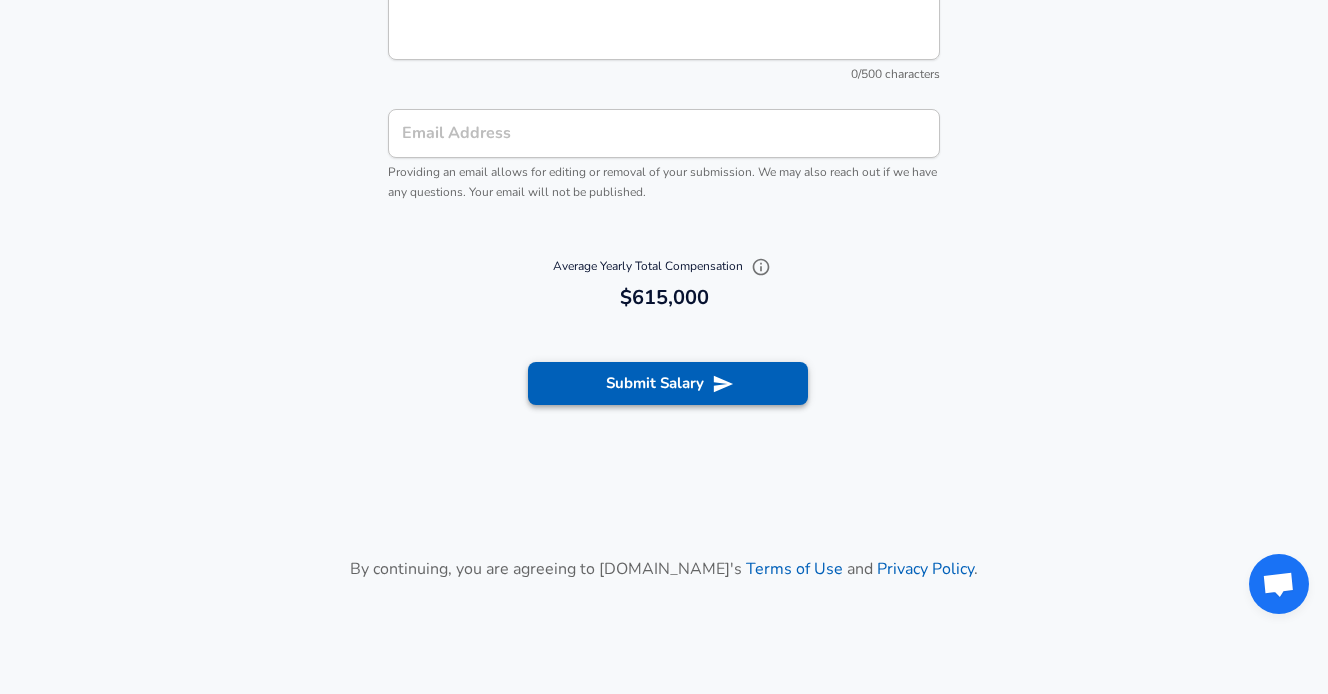 type on "90,000" 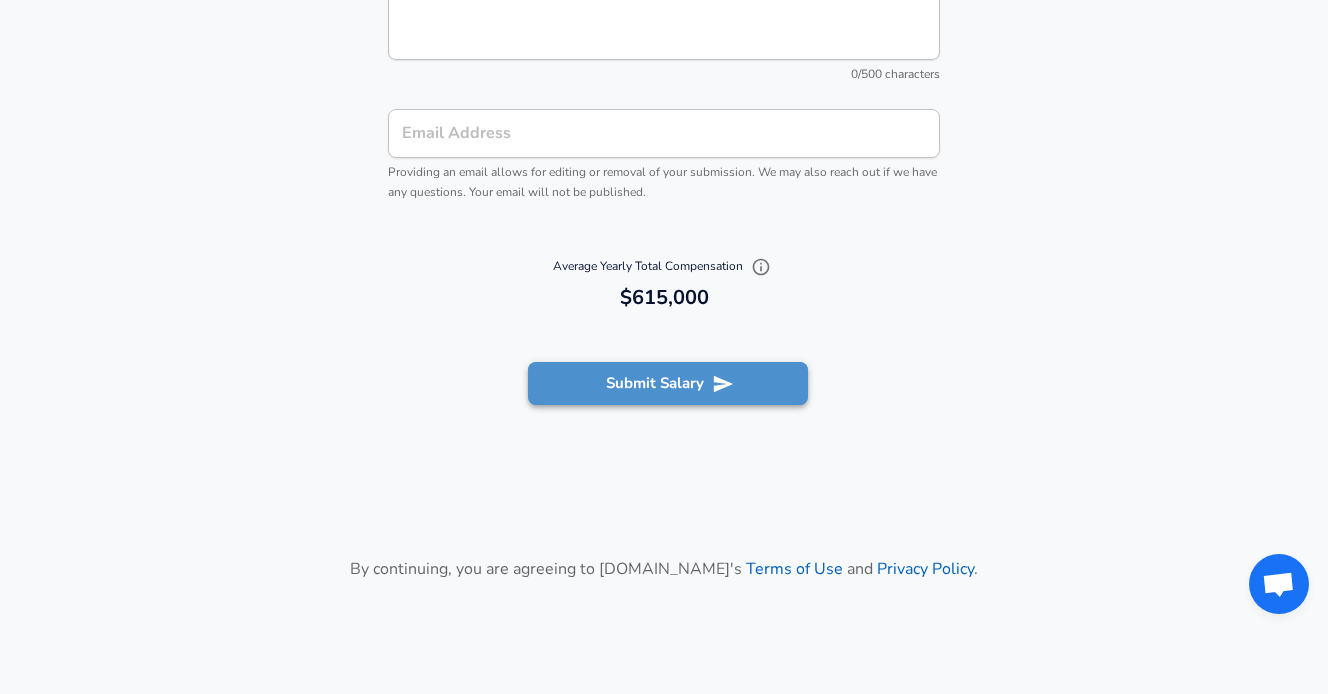 click on "Submit Salary" at bounding box center (668, 383) 